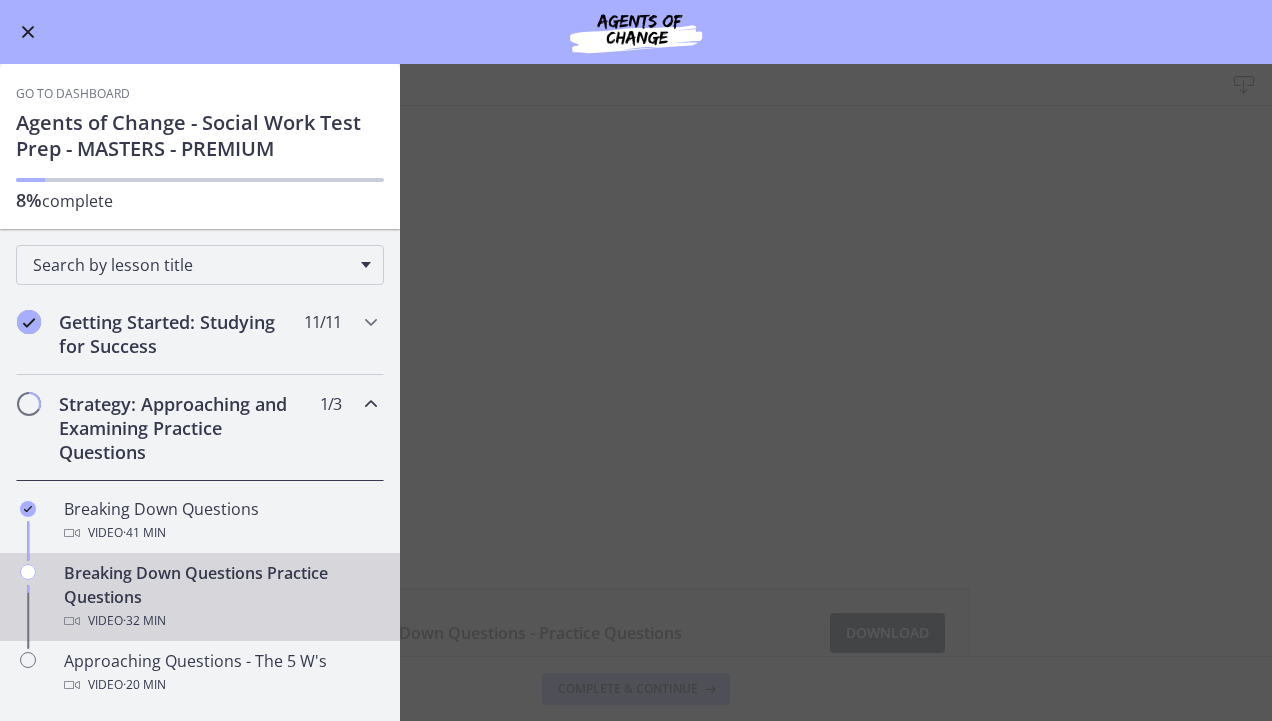 scroll, scrollTop: 0, scrollLeft: 0, axis: both 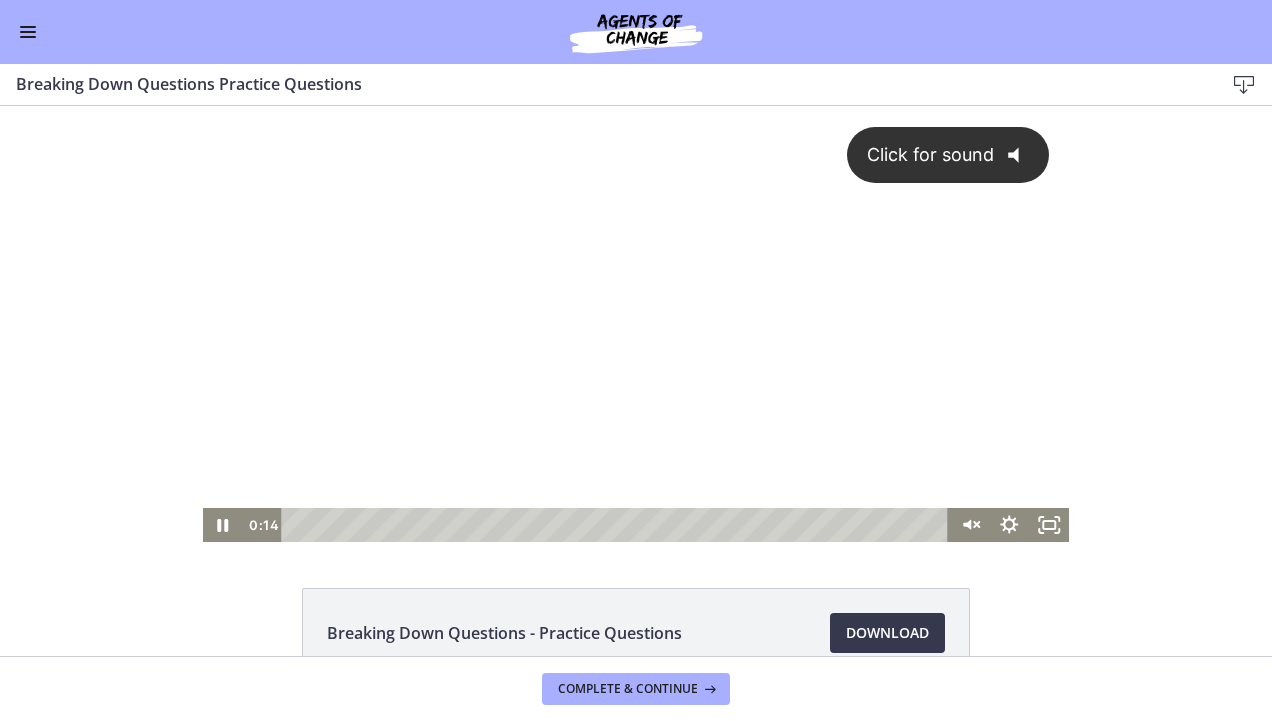 click on "Click for sound
@keyframes VOLUME_SMALL_WAVE_FLASH {
0% { opacity: 0; }
33% { opacity: 1; }
66% { opacity: 1; }
100% { opacity: 0; }
}
@keyframes VOLUME_LARGE_WAVE_FLASH {
0% { opacity: 0; }
33% { opacity: 1; }
66% { opacity: 1; }
100% { opacity: 0; }
}
.volume__small-wave {
animation: VOLUME_SMALL_WAVE_FLASH 2s infinite;
opacity: 0;
}
.volume__large-wave {
animation: VOLUME_LARGE_WAVE_FLASH 2s infinite .3s;
opacity: 0;
}" at bounding box center [636, 307] 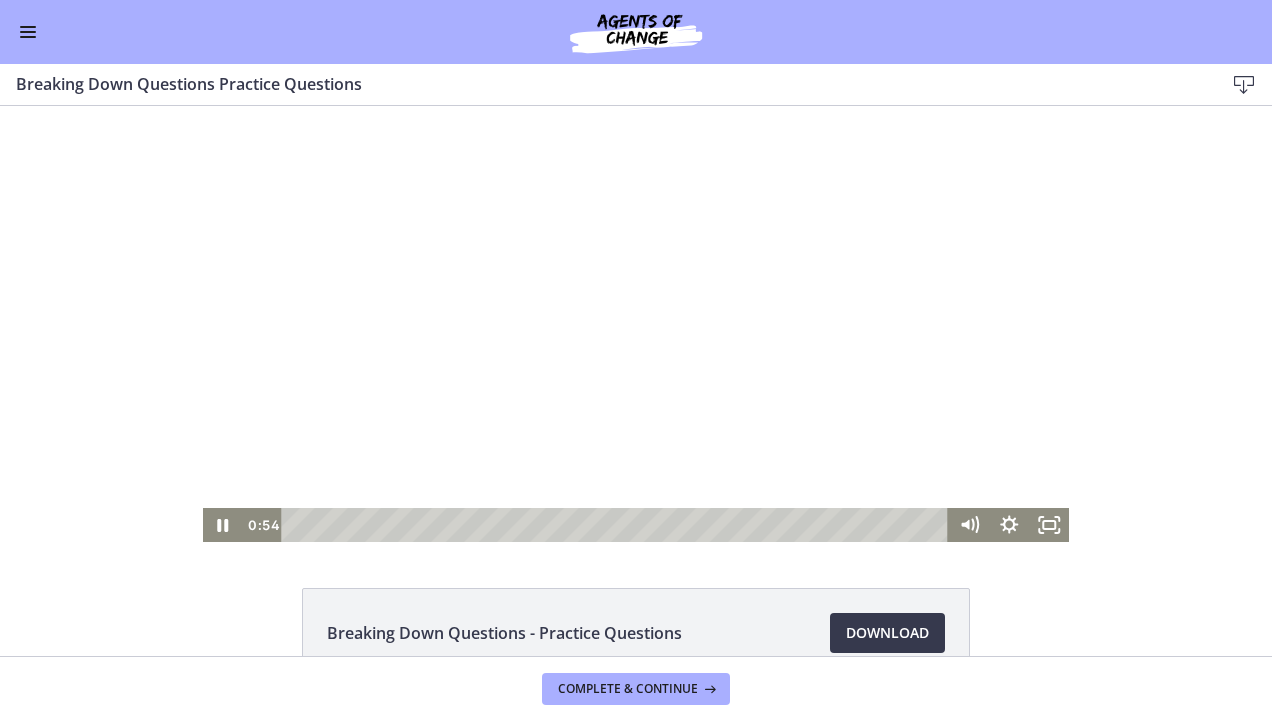 click at bounding box center [636, 324] 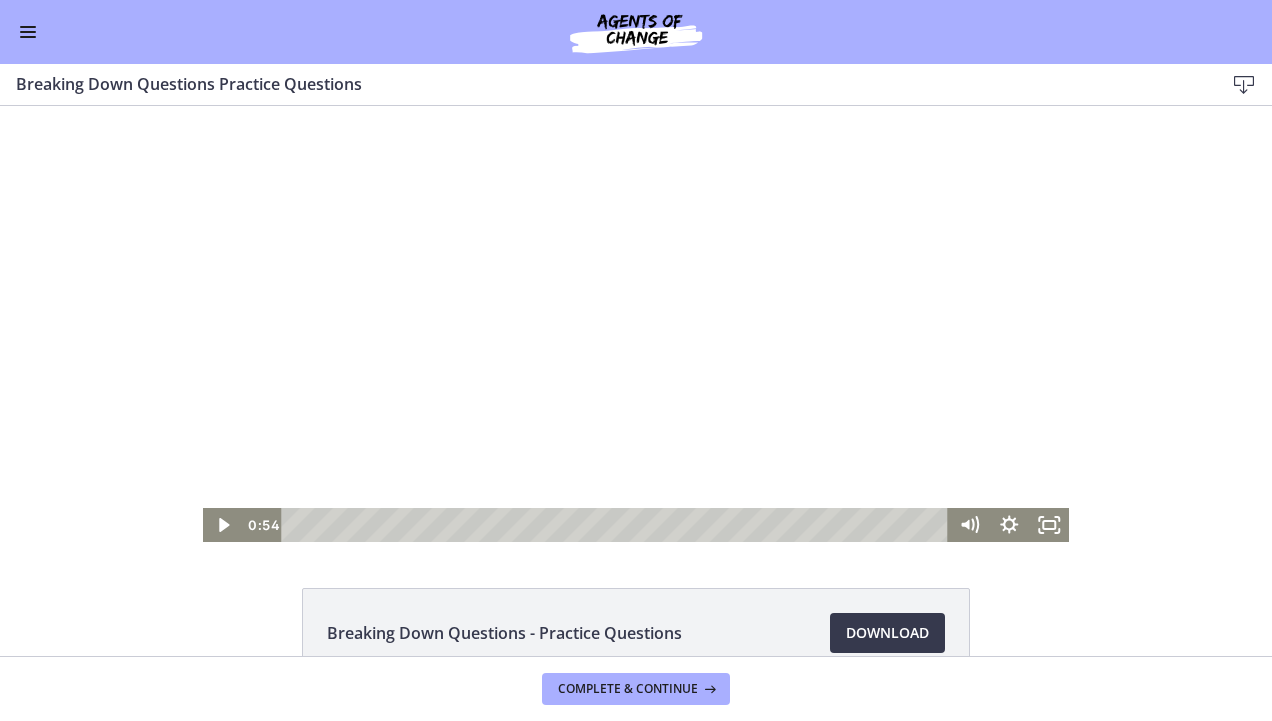 click at bounding box center [636, 324] 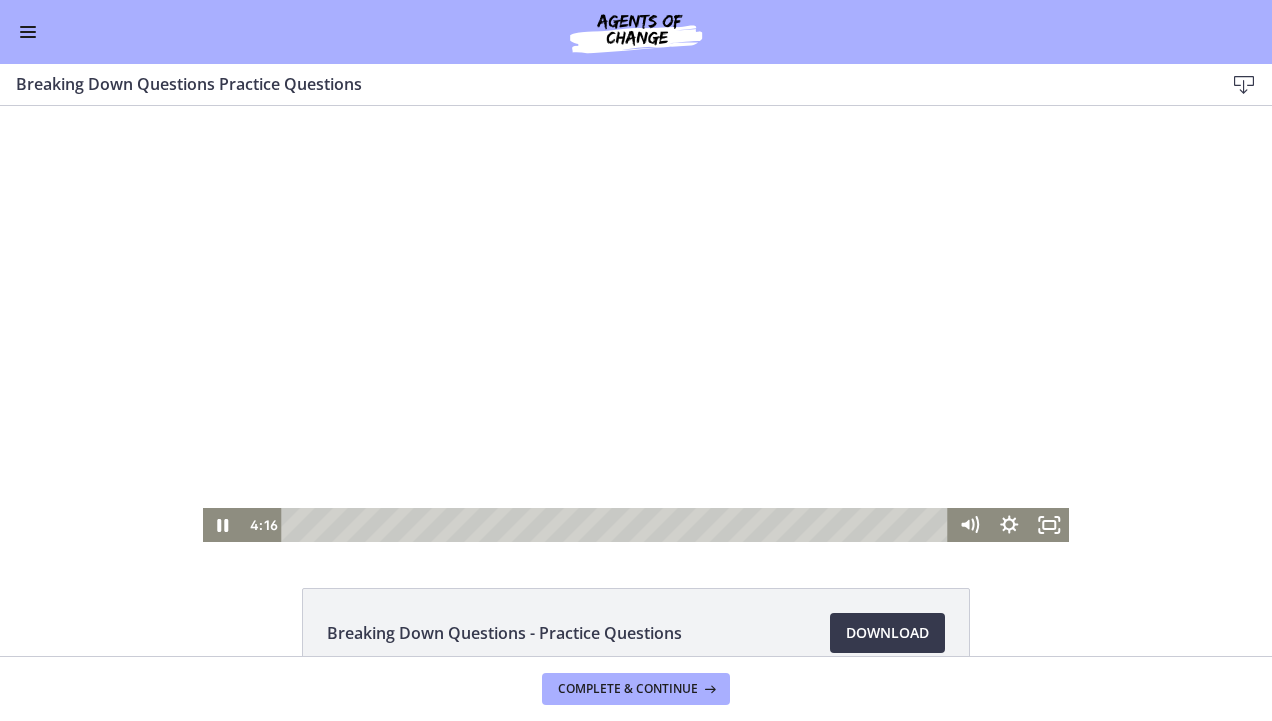 click at bounding box center [636, 324] 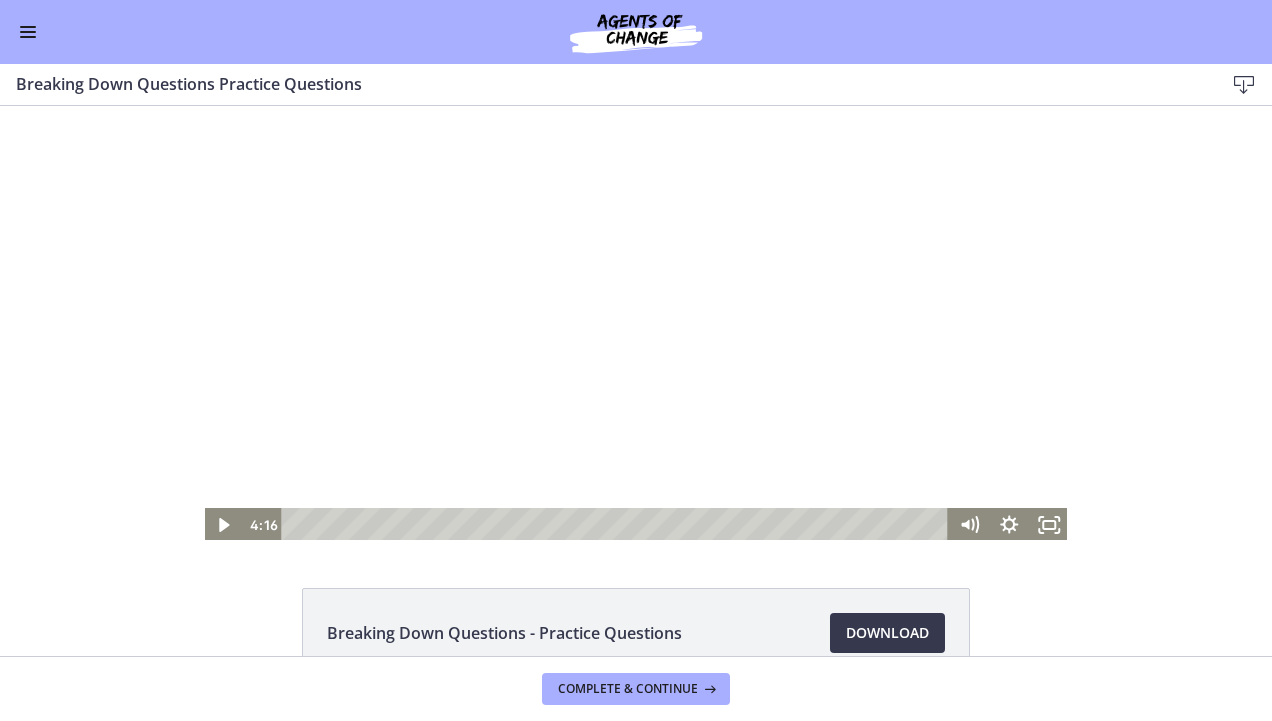 click at bounding box center [636, 324] 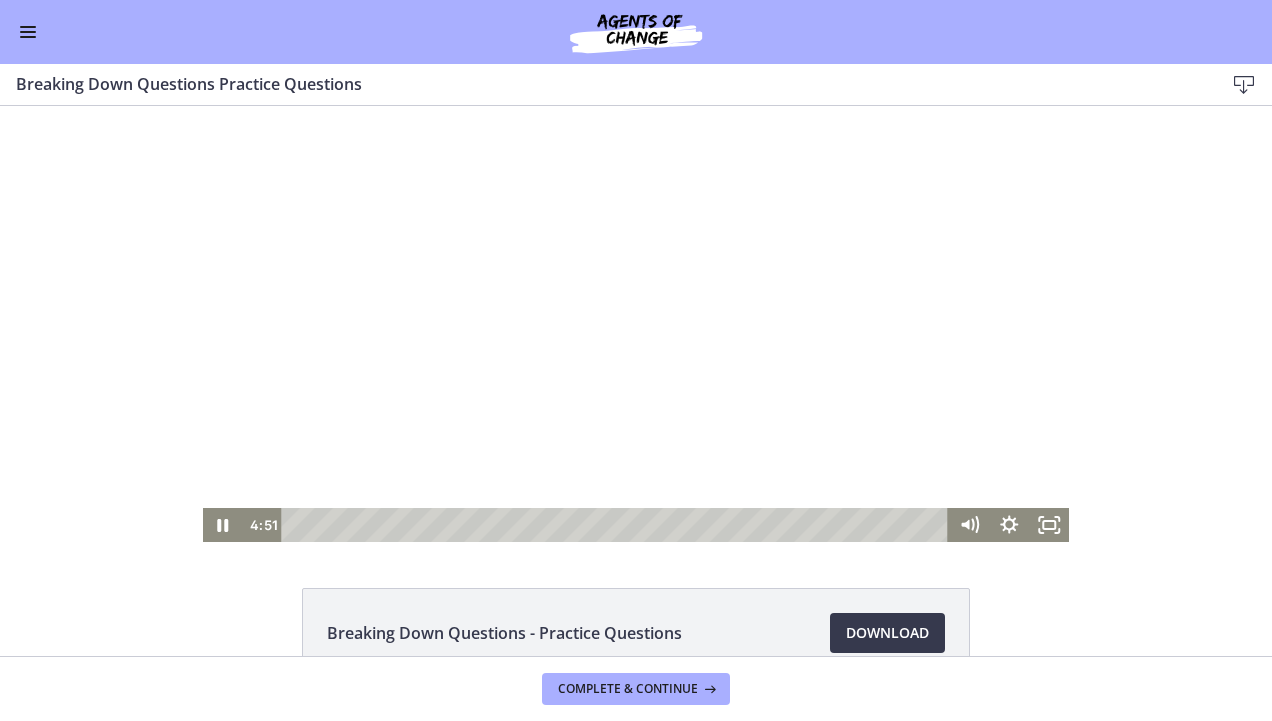 click at bounding box center (636, 324) 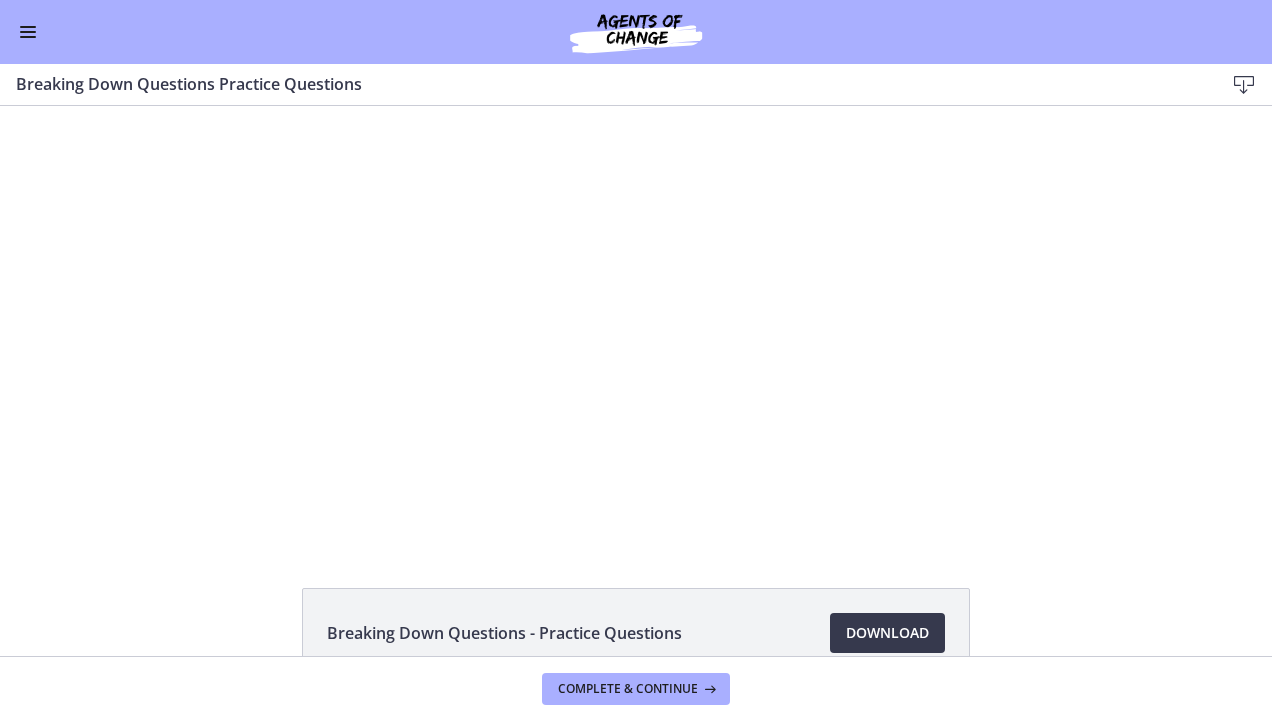 click at bounding box center (636, 324) 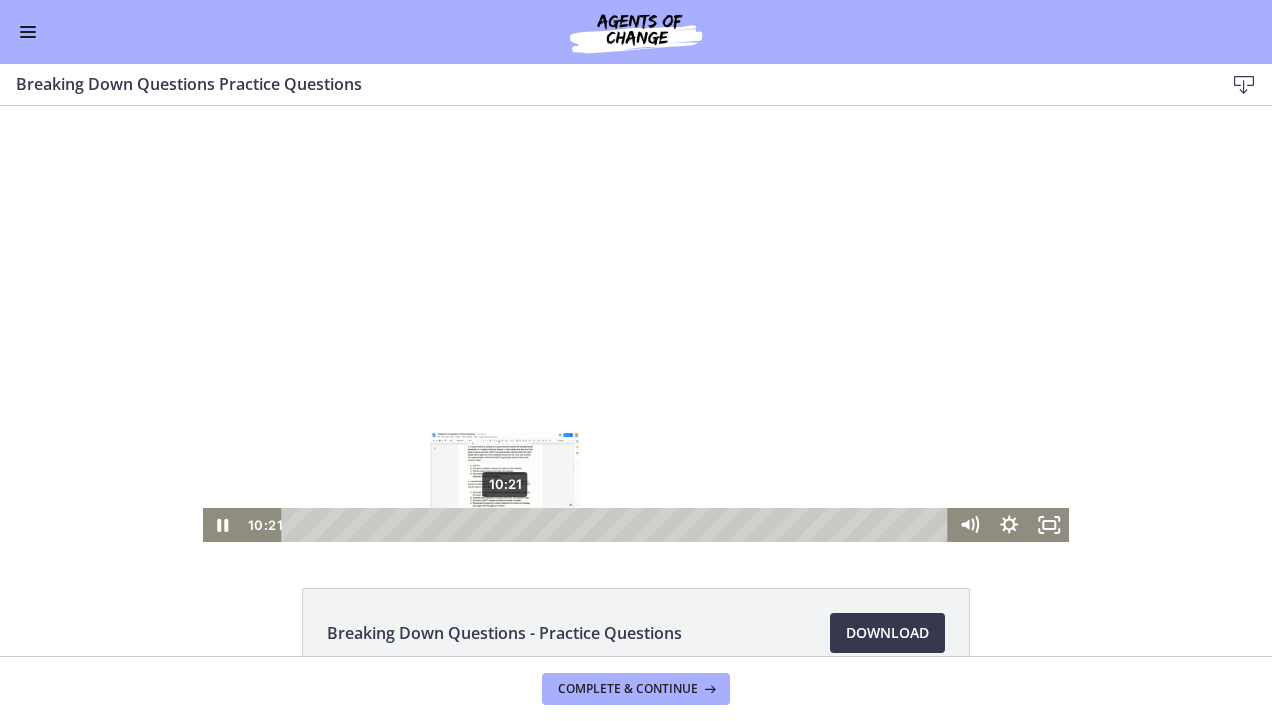 click on "10:21" at bounding box center (617, 525) 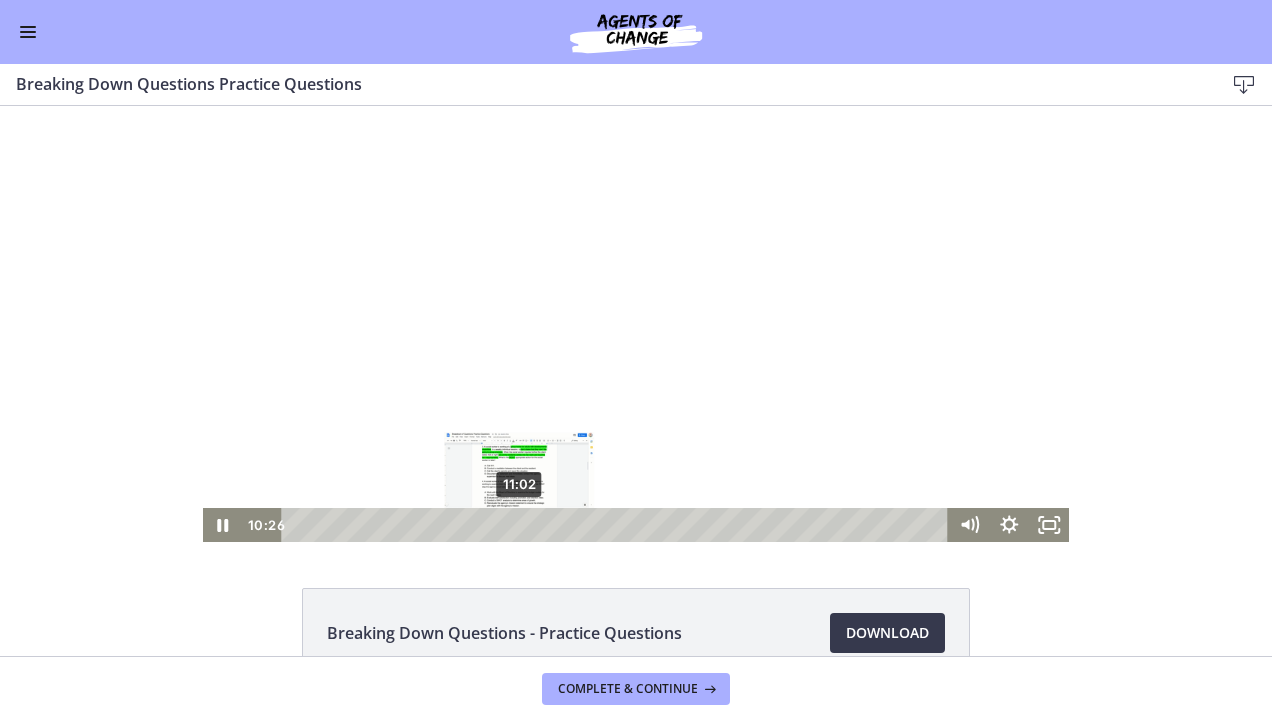 click on "11:02" at bounding box center [617, 525] 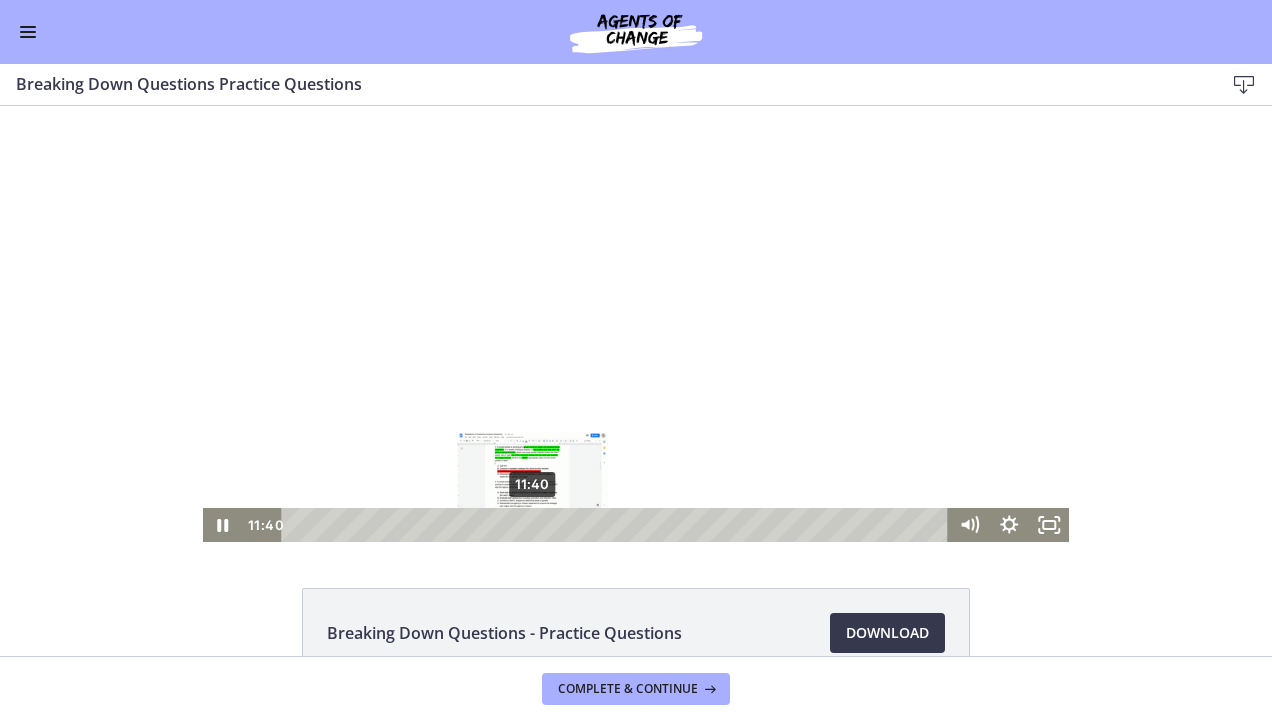 click on "11:40" at bounding box center (617, 525) 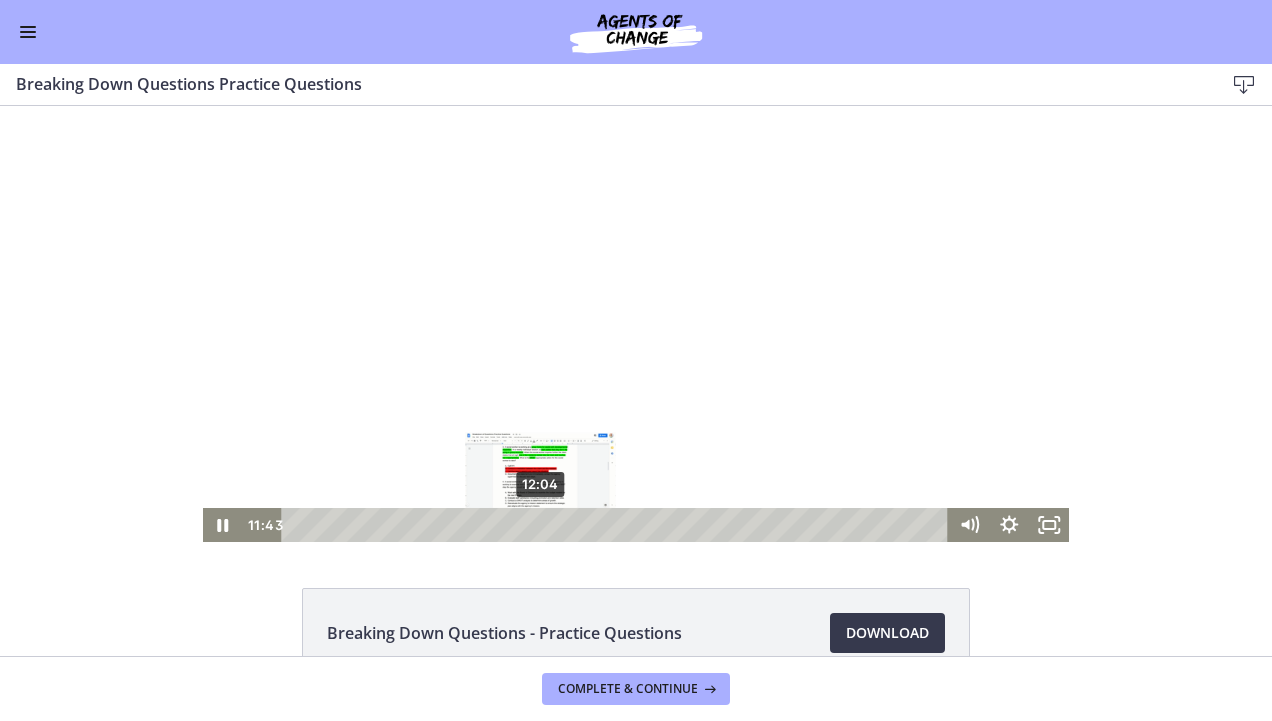 click on "12:04" at bounding box center [617, 525] 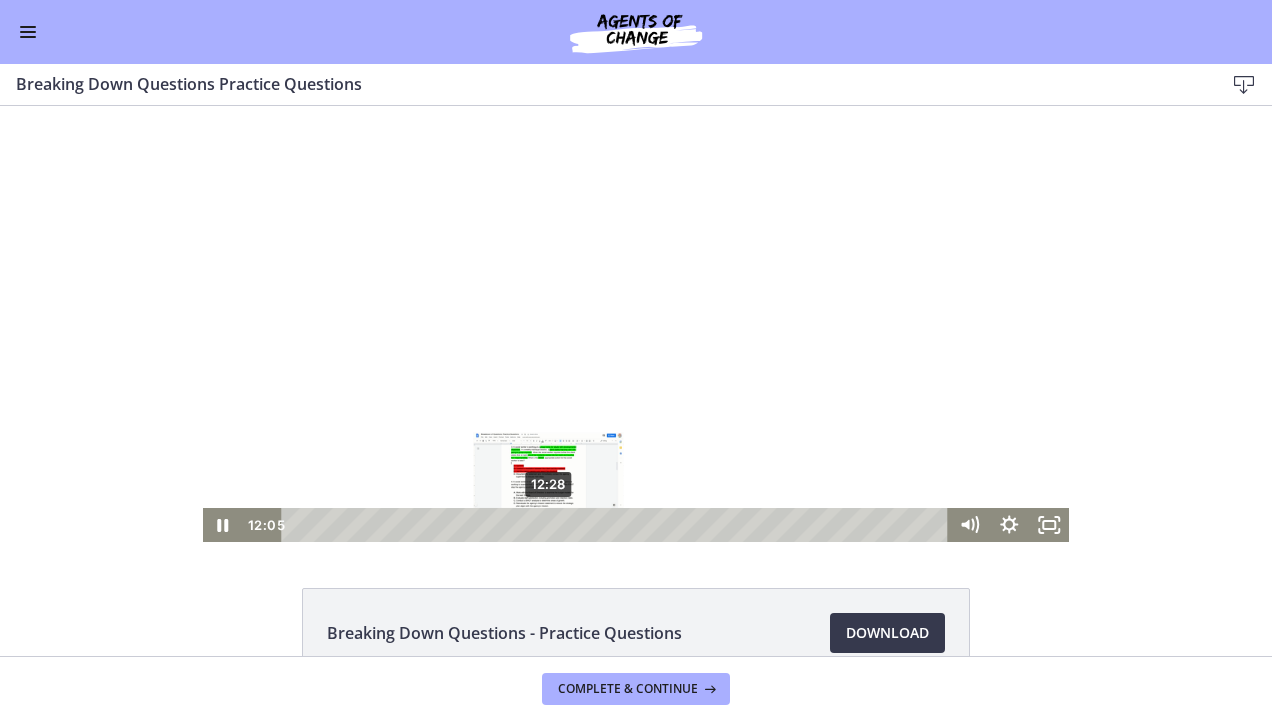 click on "12:28" at bounding box center (617, 525) 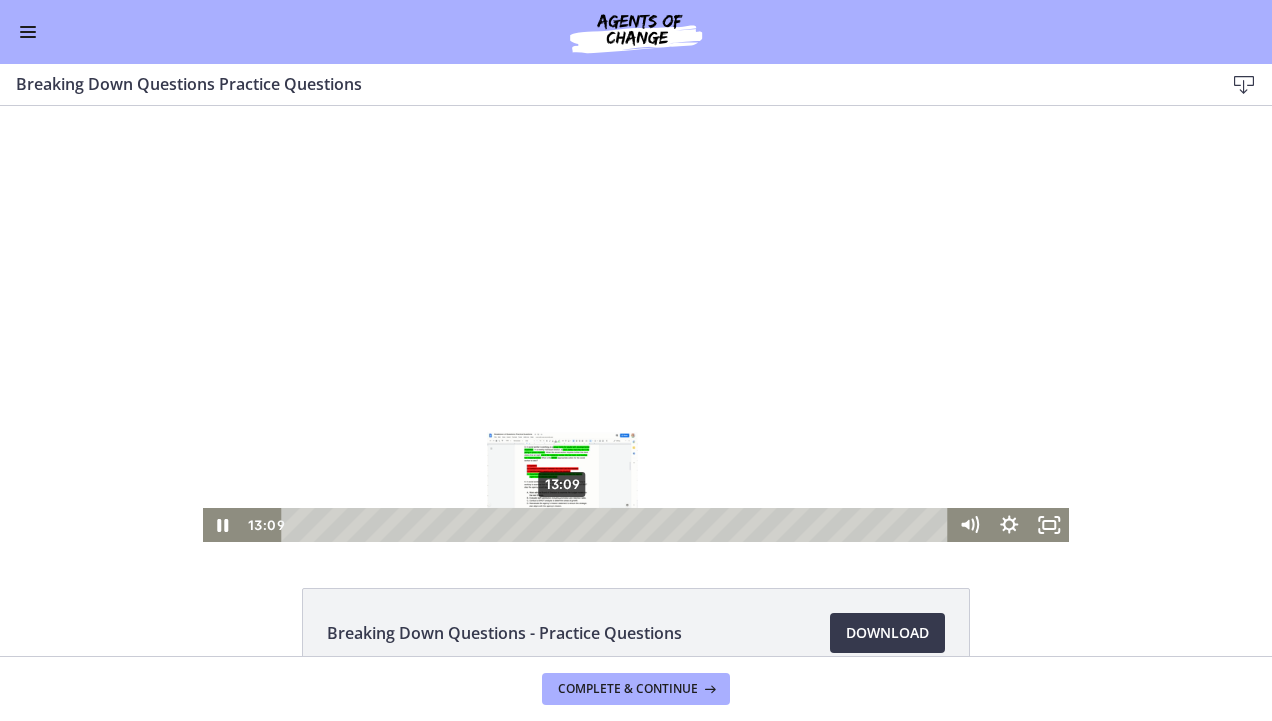 click on "13:09" at bounding box center [617, 525] 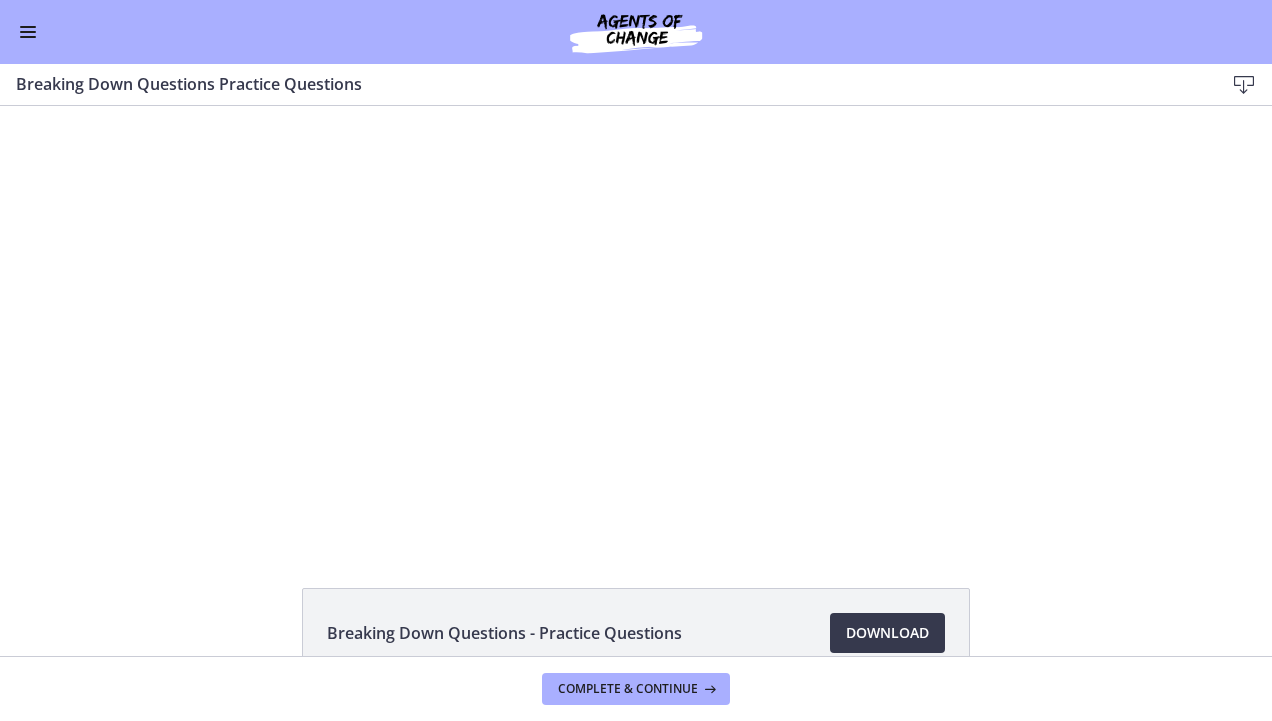 click at bounding box center (636, 324) 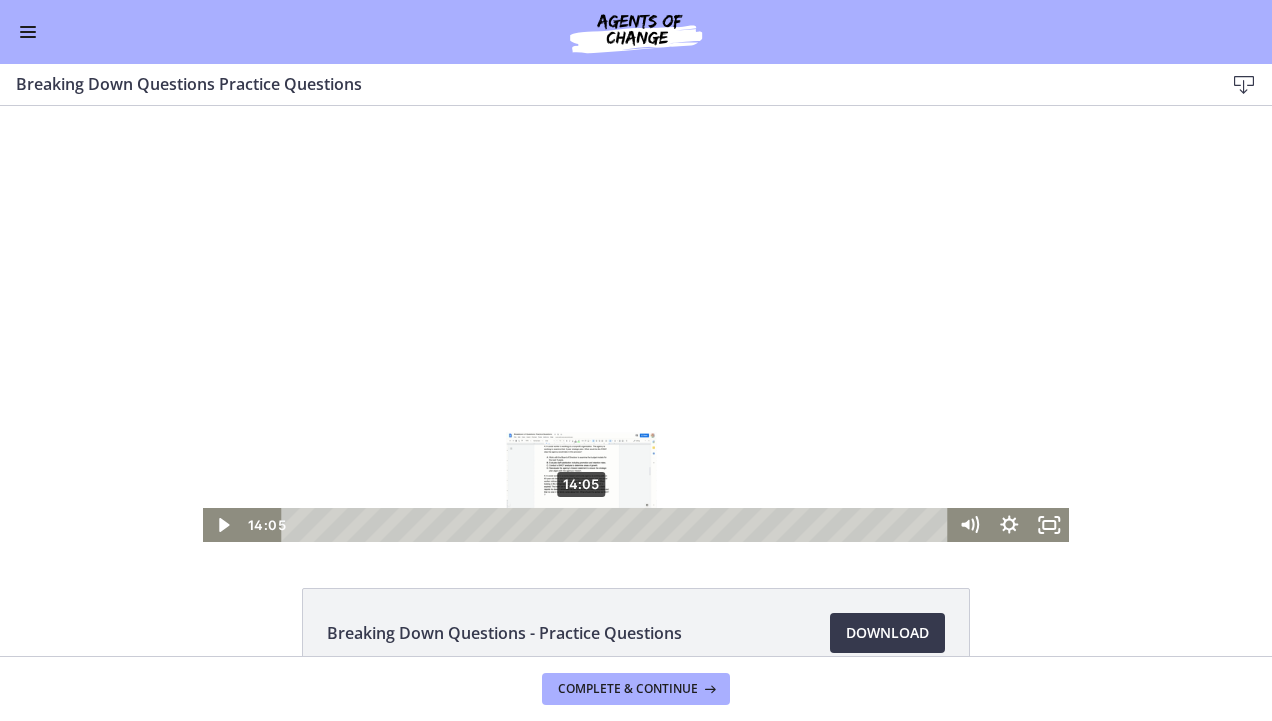 click on "14:05" at bounding box center [617, 525] 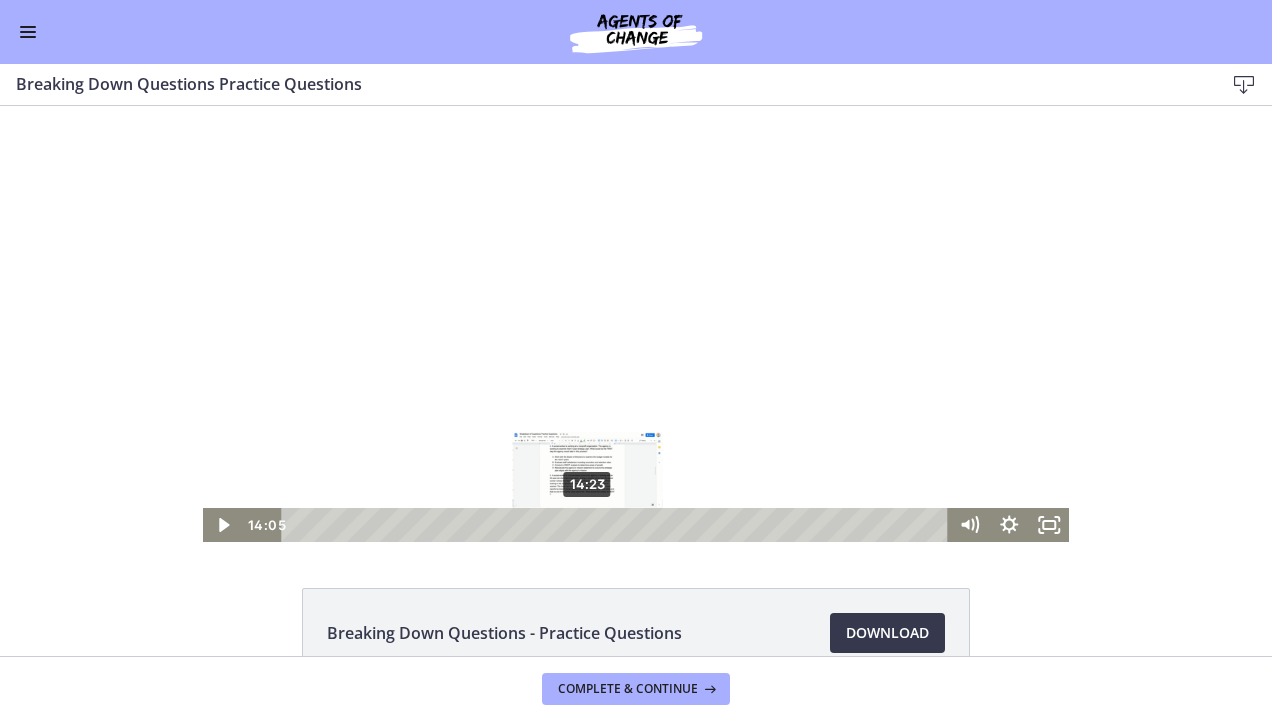 click on "14:23" at bounding box center (617, 525) 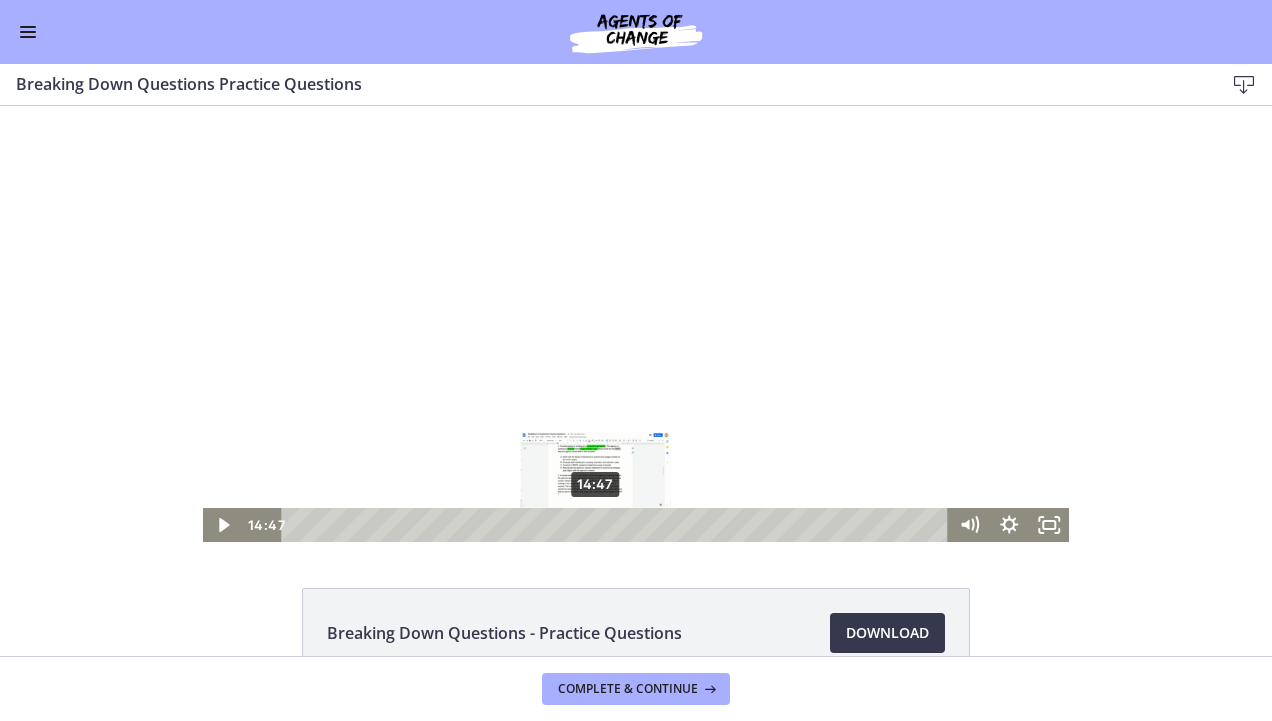 click on "14:47" at bounding box center (617, 525) 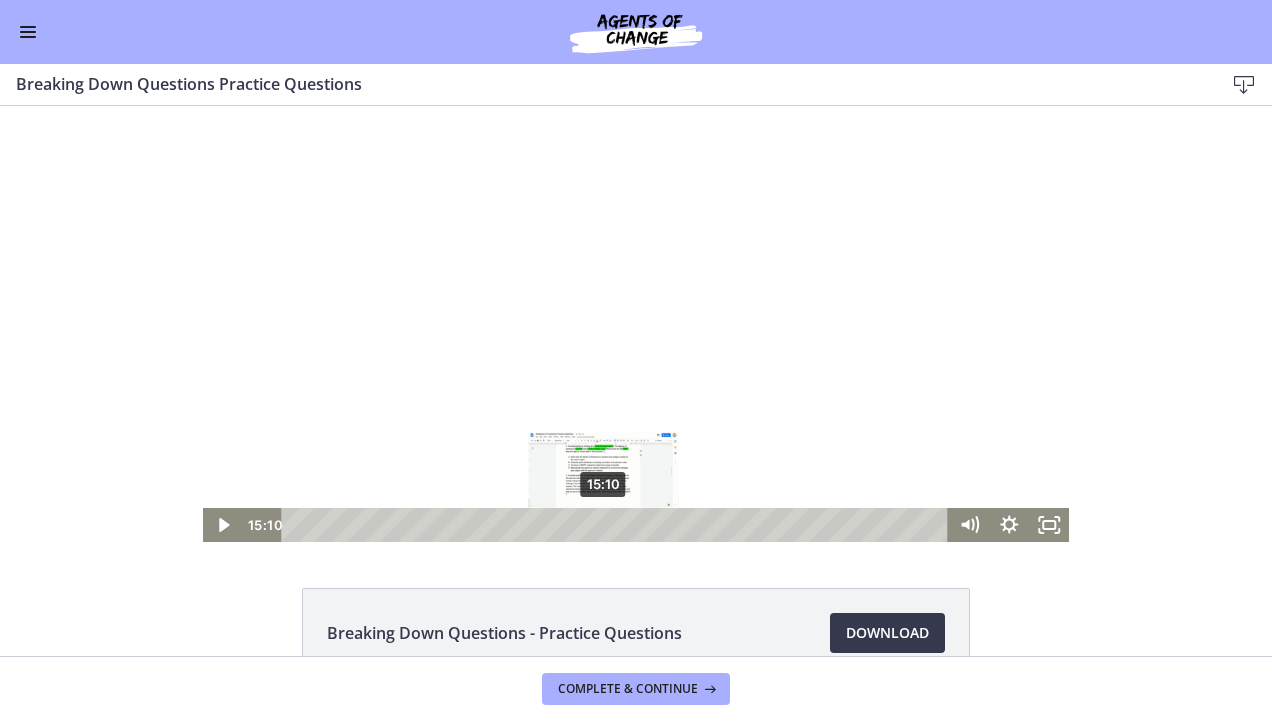 click on "15:10" at bounding box center (617, 525) 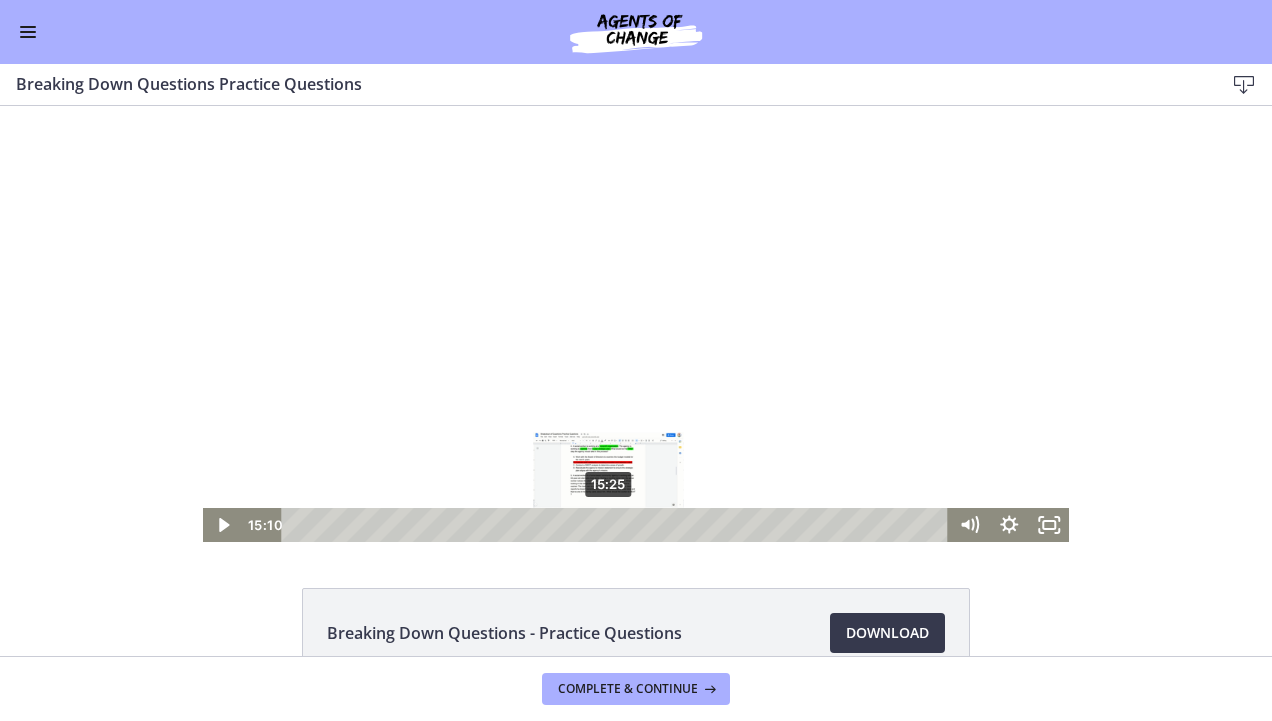 click on "15:25" at bounding box center (617, 525) 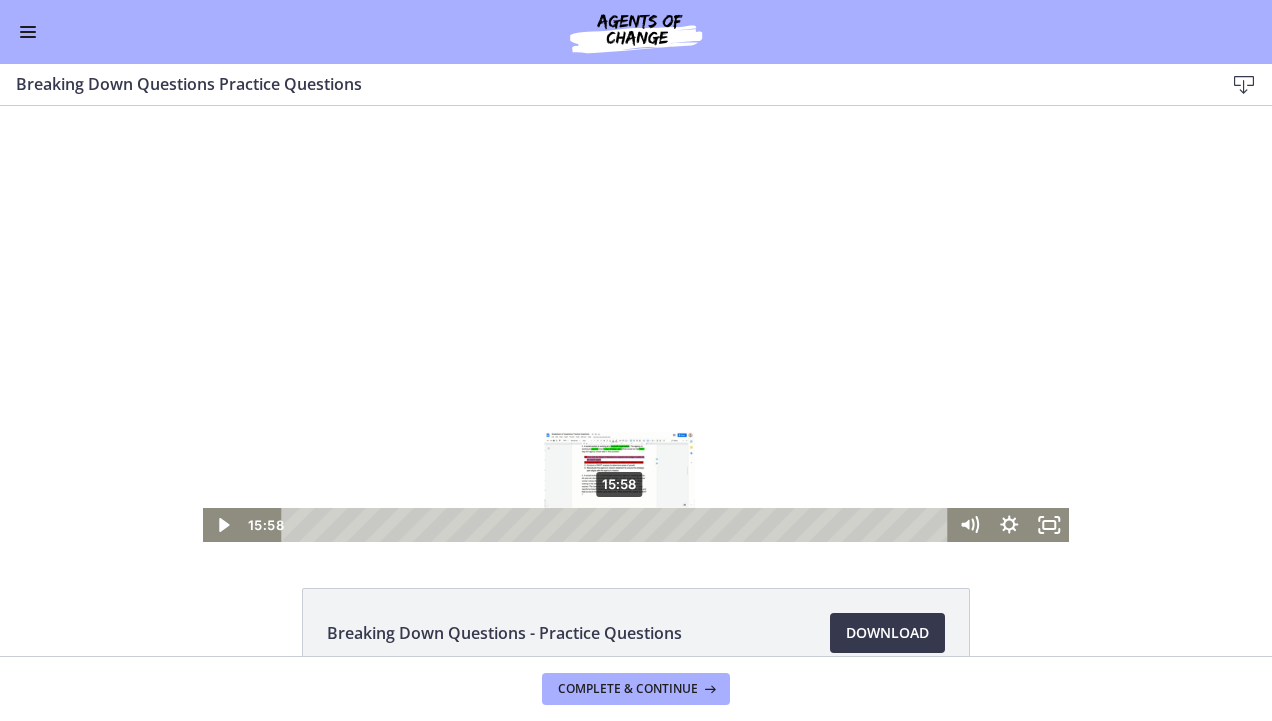 click on "15:58" at bounding box center [617, 525] 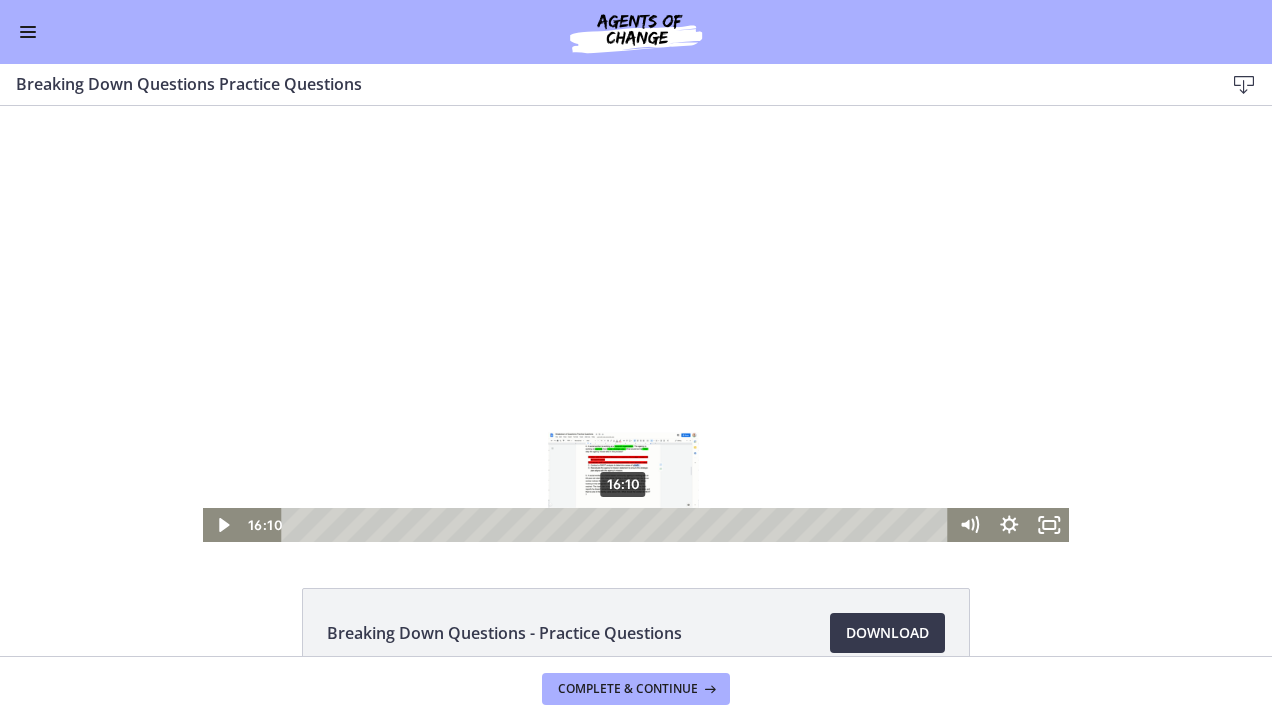 click on "16:10" at bounding box center [617, 525] 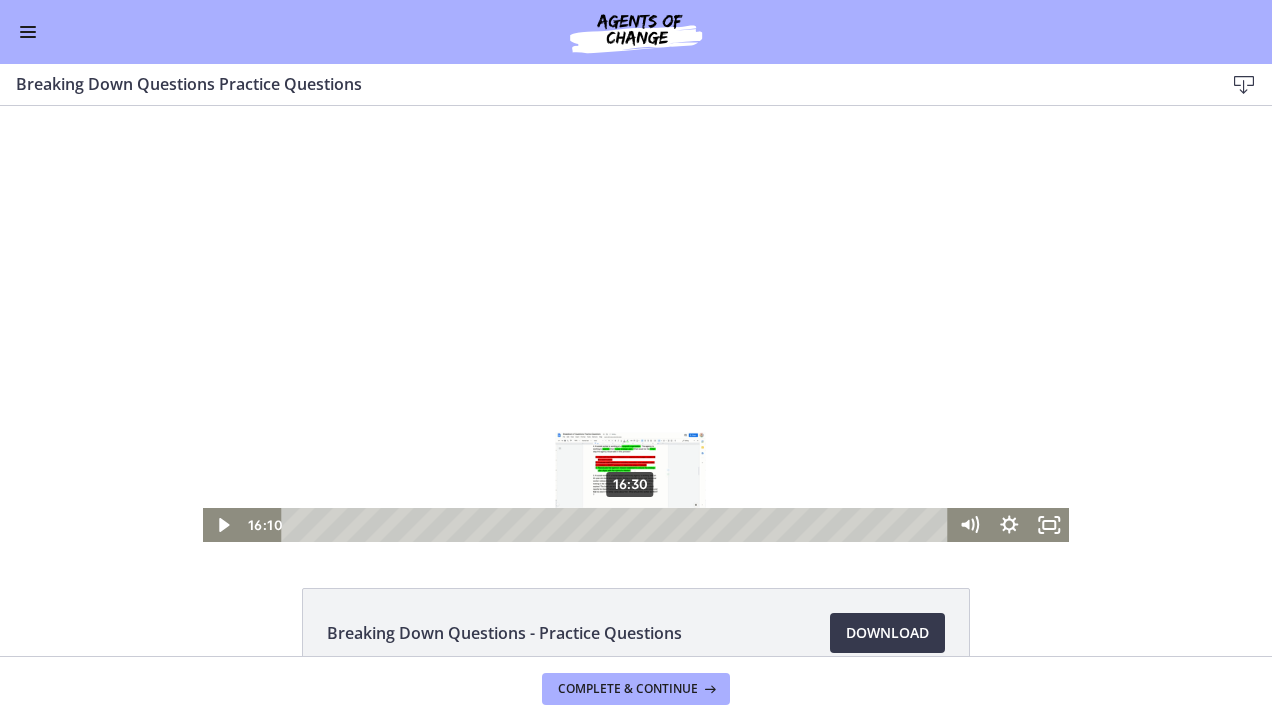 click on "16:30" at bounding box center [617, 525] 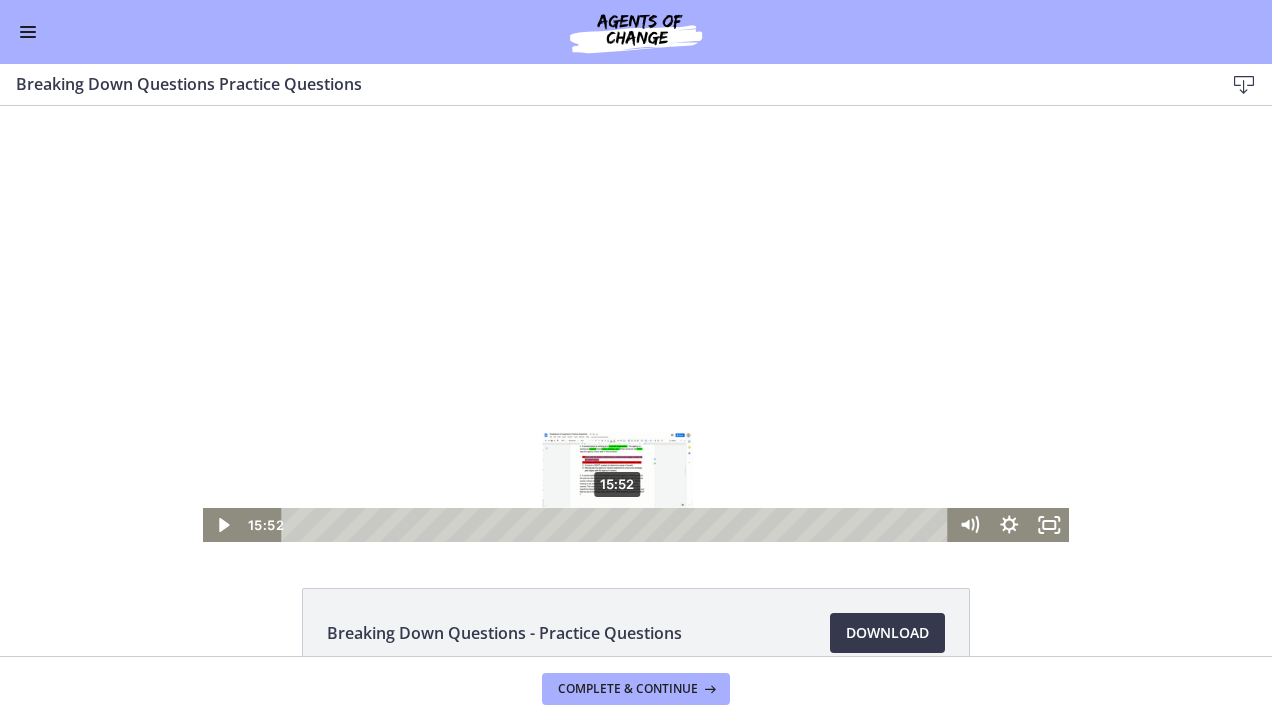 click on "15:52" at bounding box center (617, 525) 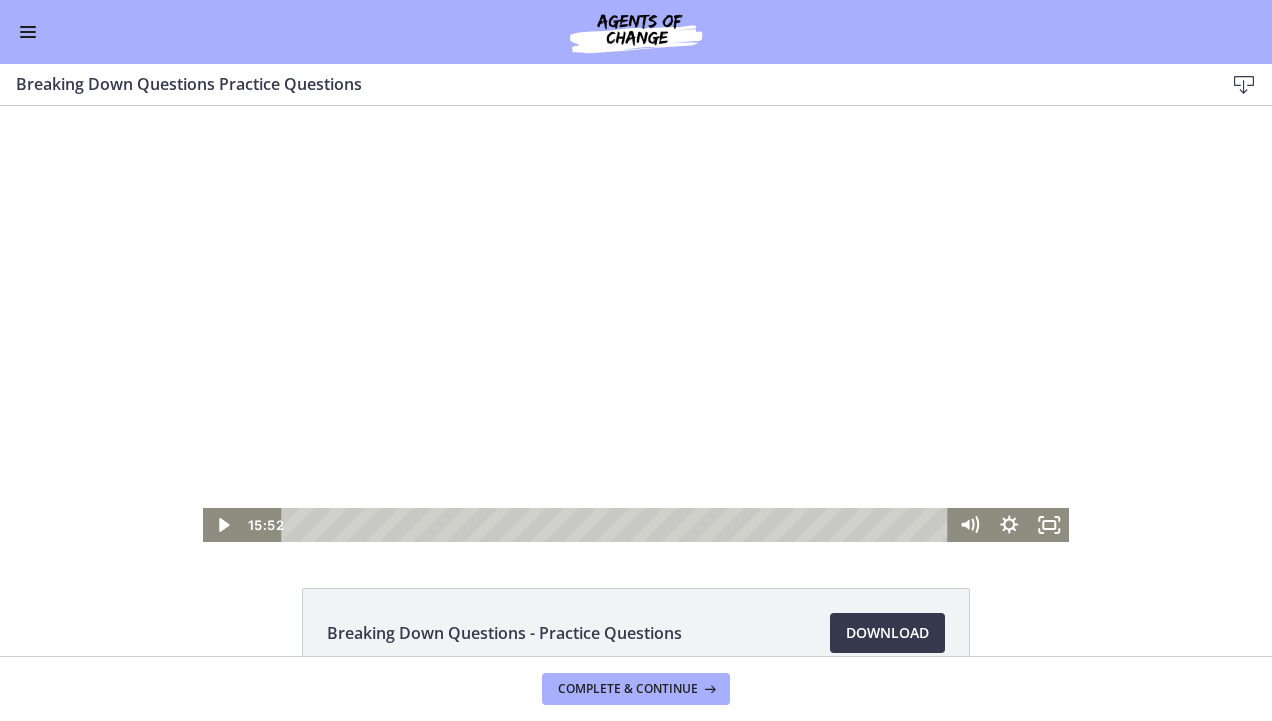 click at bounding box center (636, 324) 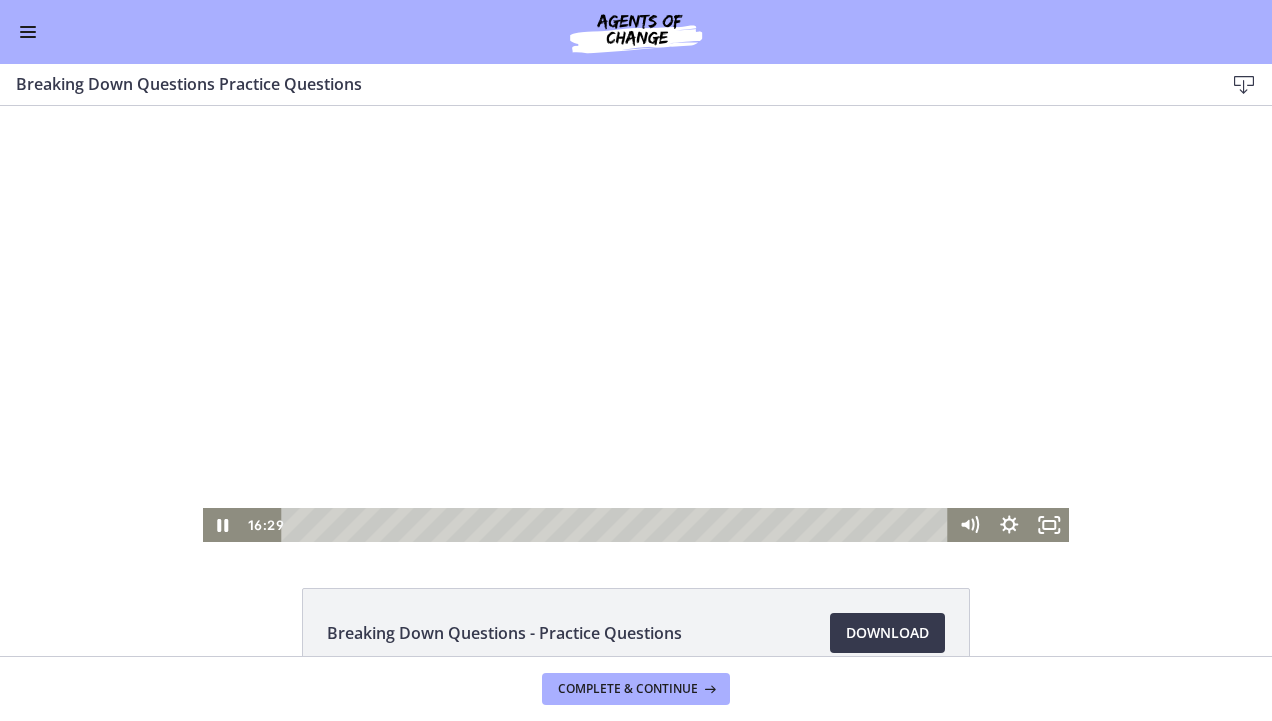 click at bounding box center [636, 324] 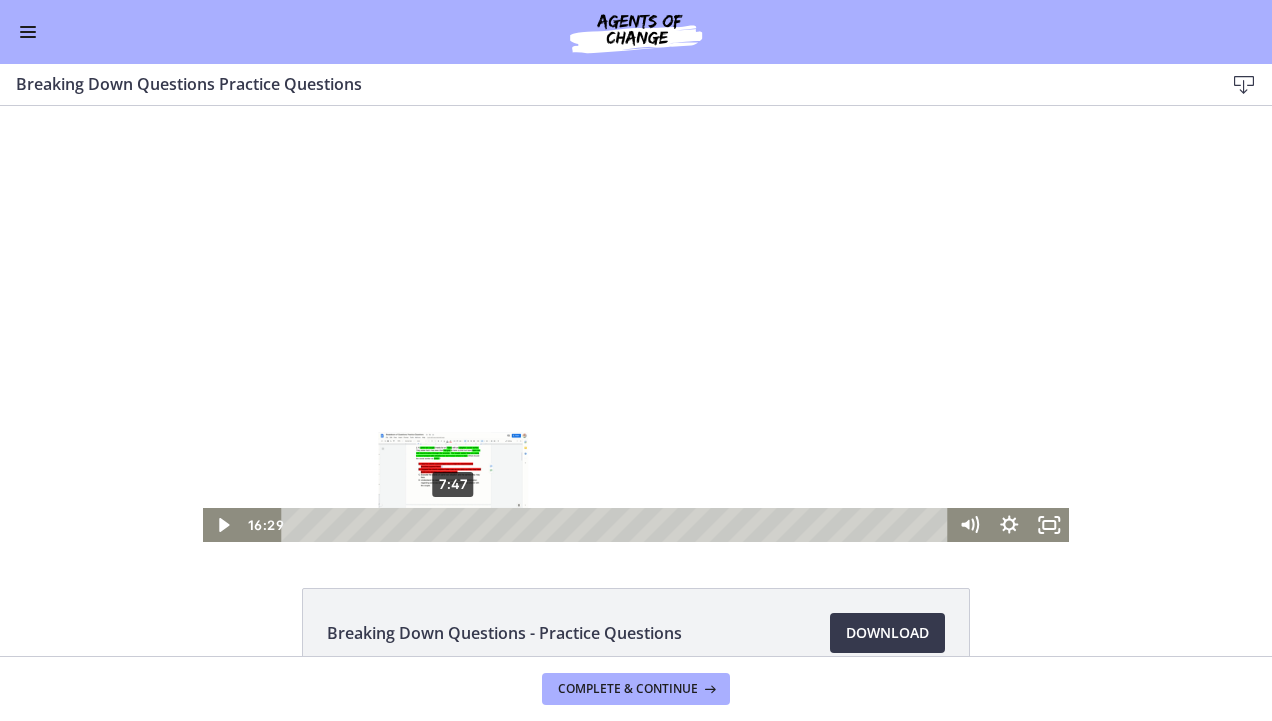 click on "7:47" at bounding box center [617, 525] 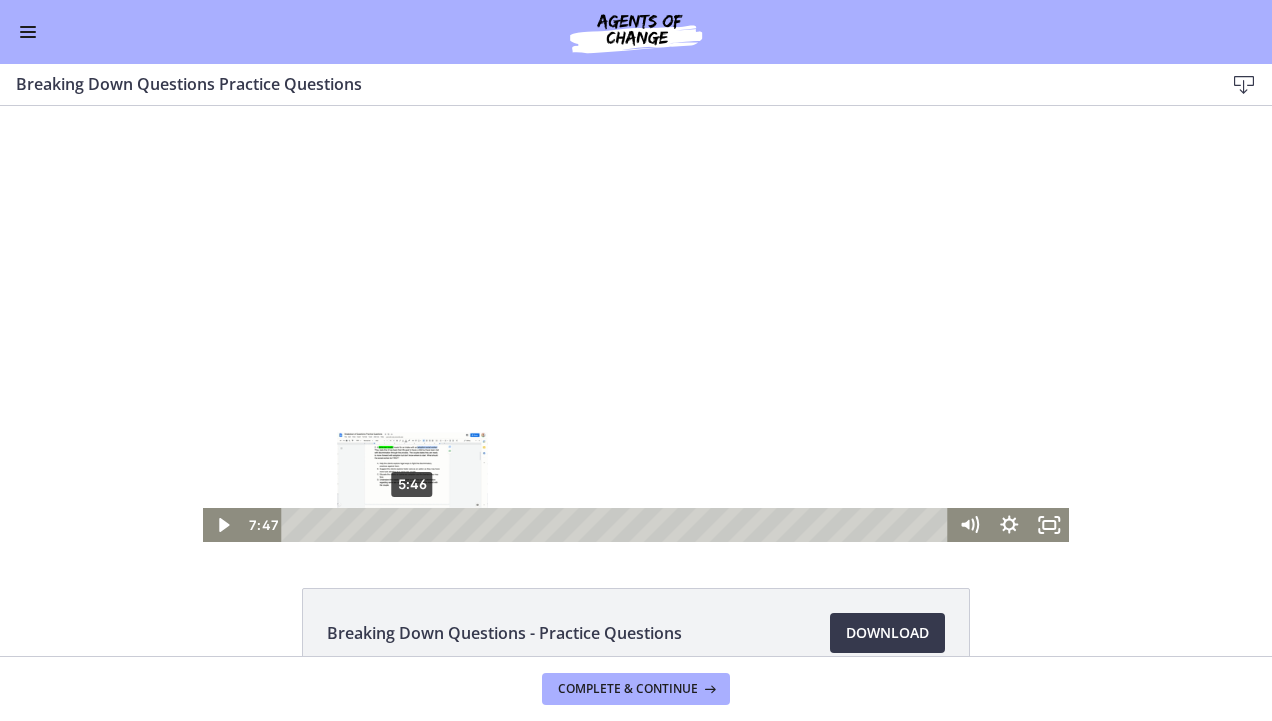 click on "5:46" at bounding box center (617, 525) 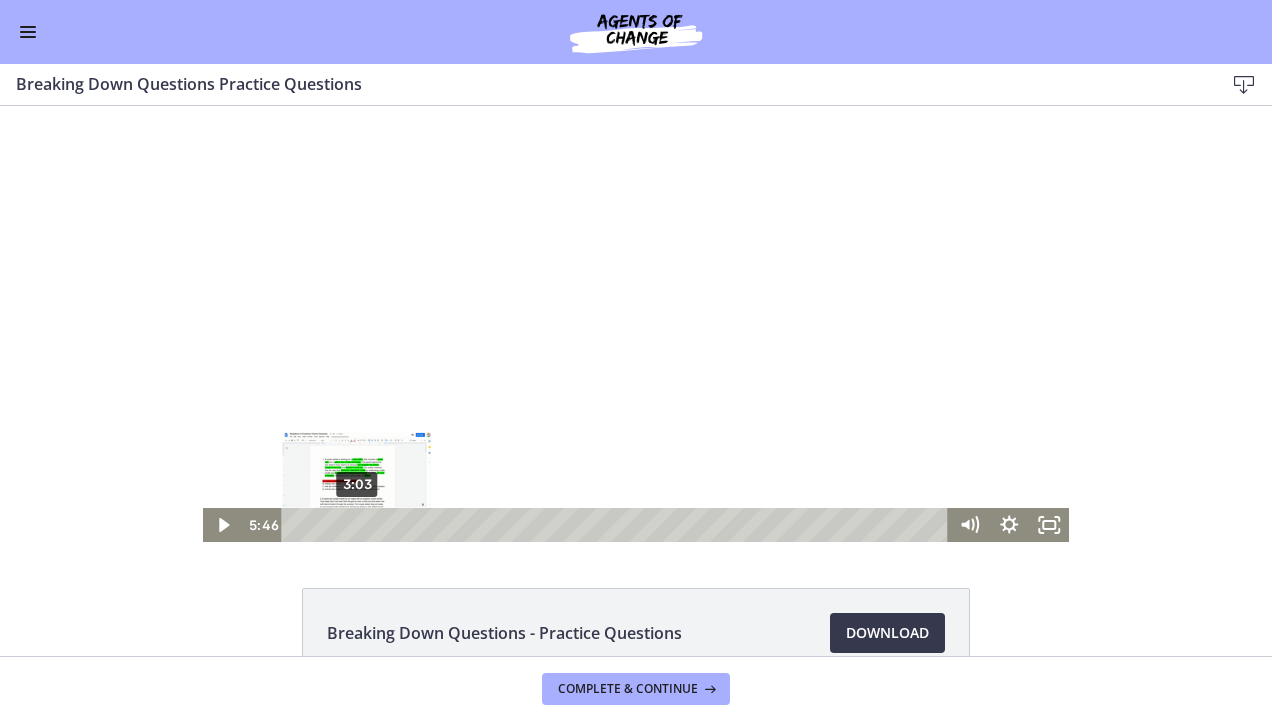 click on "3:03" at bounding box center [617, 525] 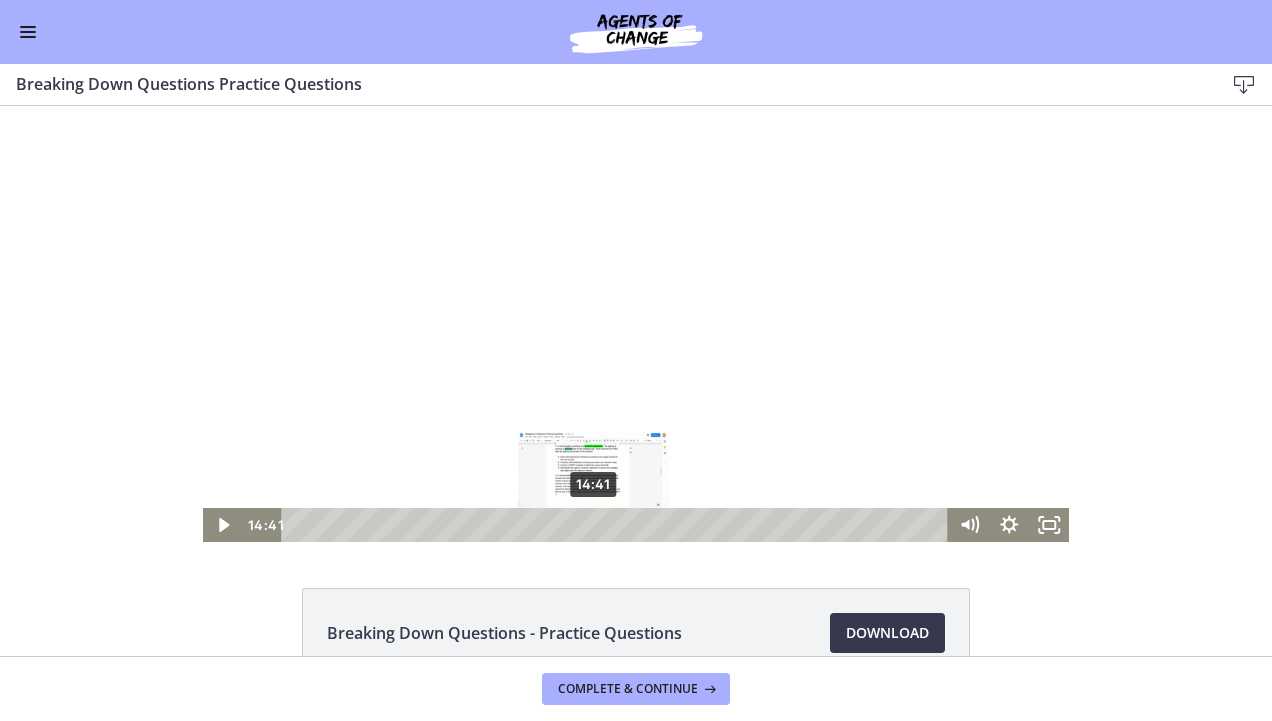 click on "14:41" at bounding box center (617, 525) 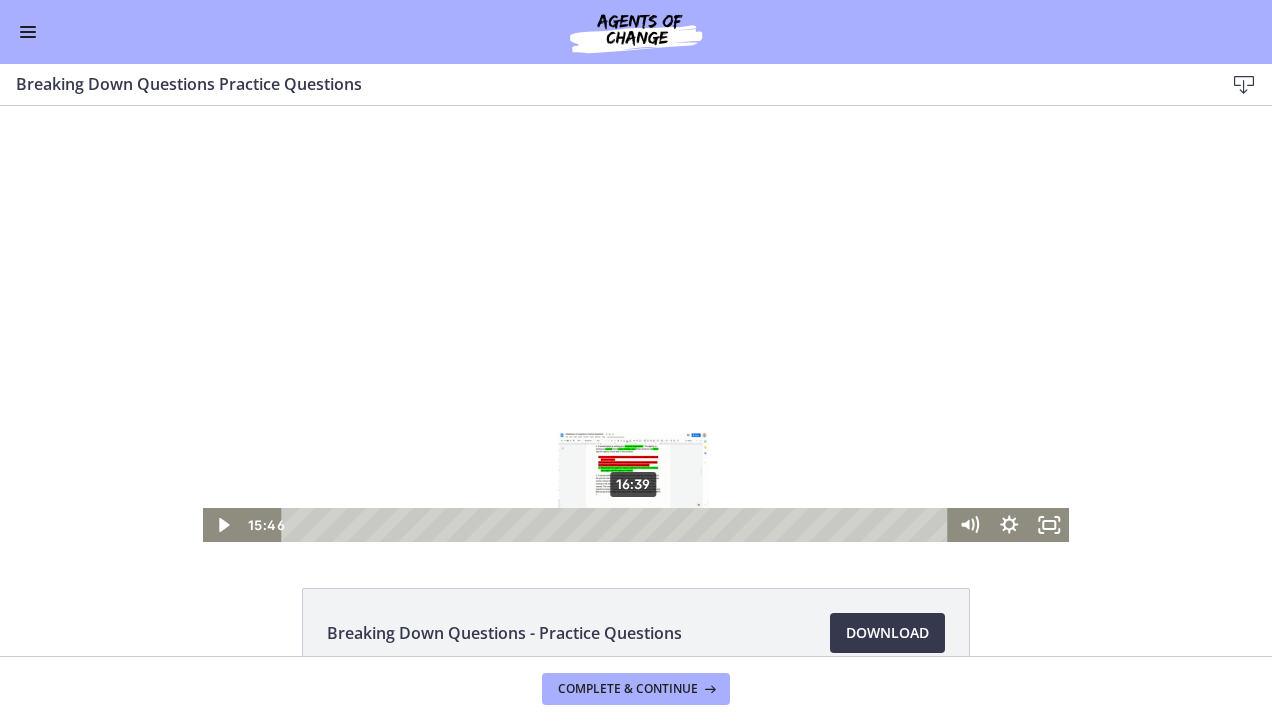 click on "16:39" at bounding box center (617, 525) 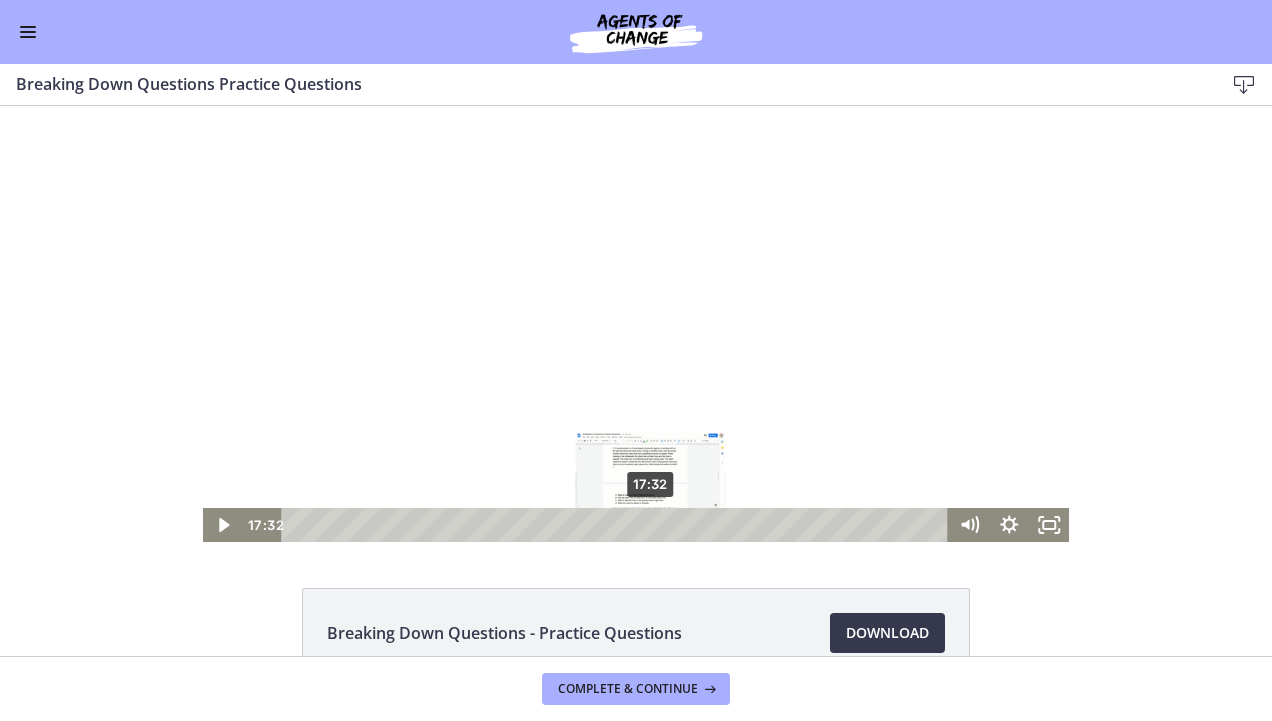 click on "17:32" at bounding box center [617, 525] 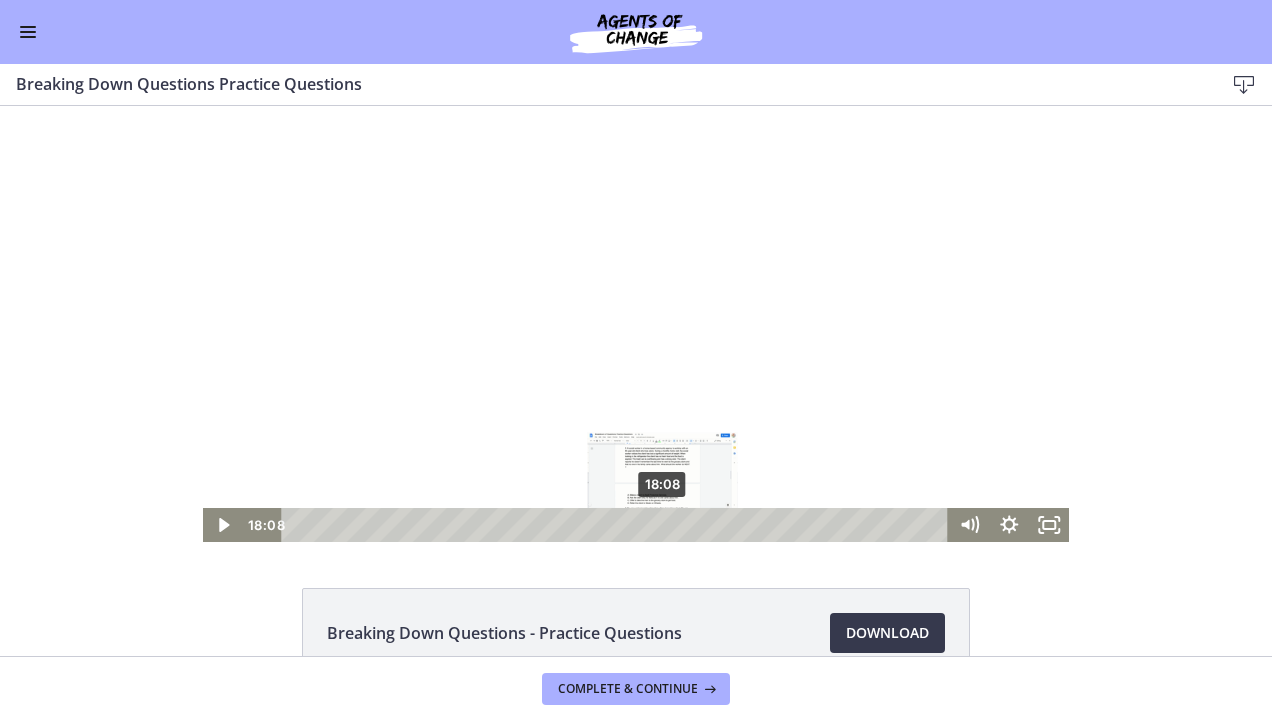 click on "18:08" at bounding box center (617, 525) 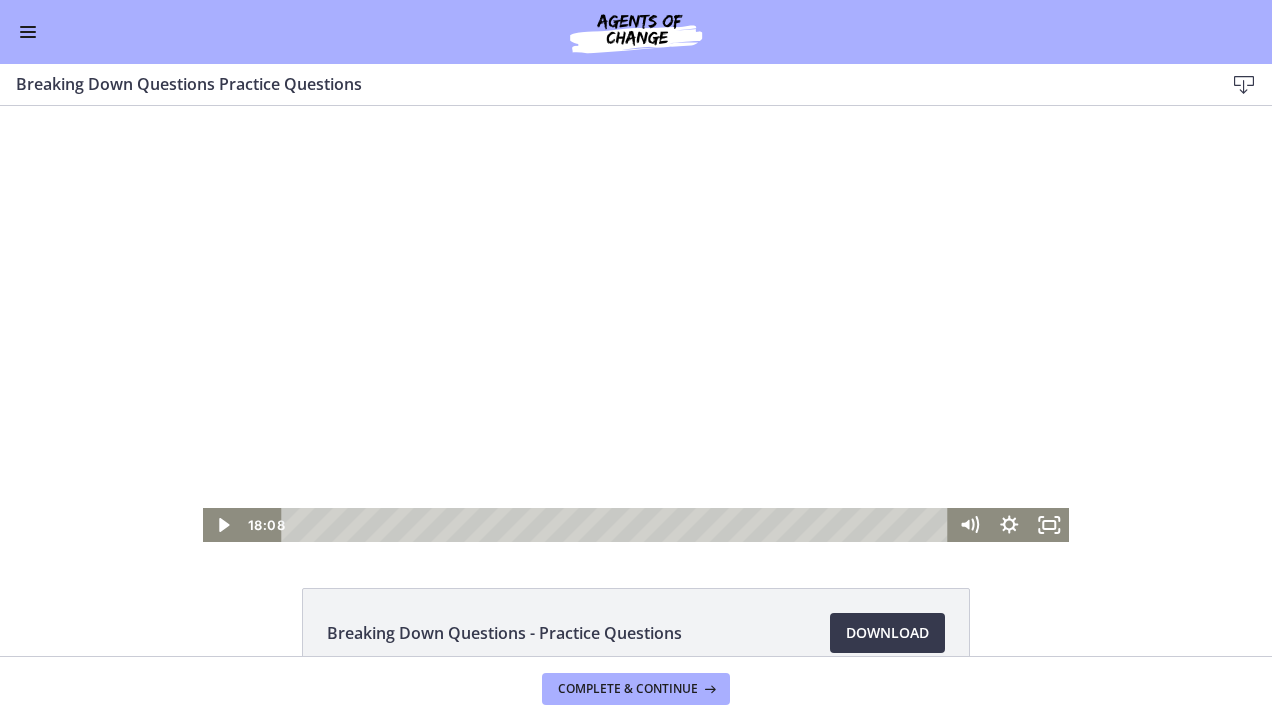 click at bounding box center (636, 324) 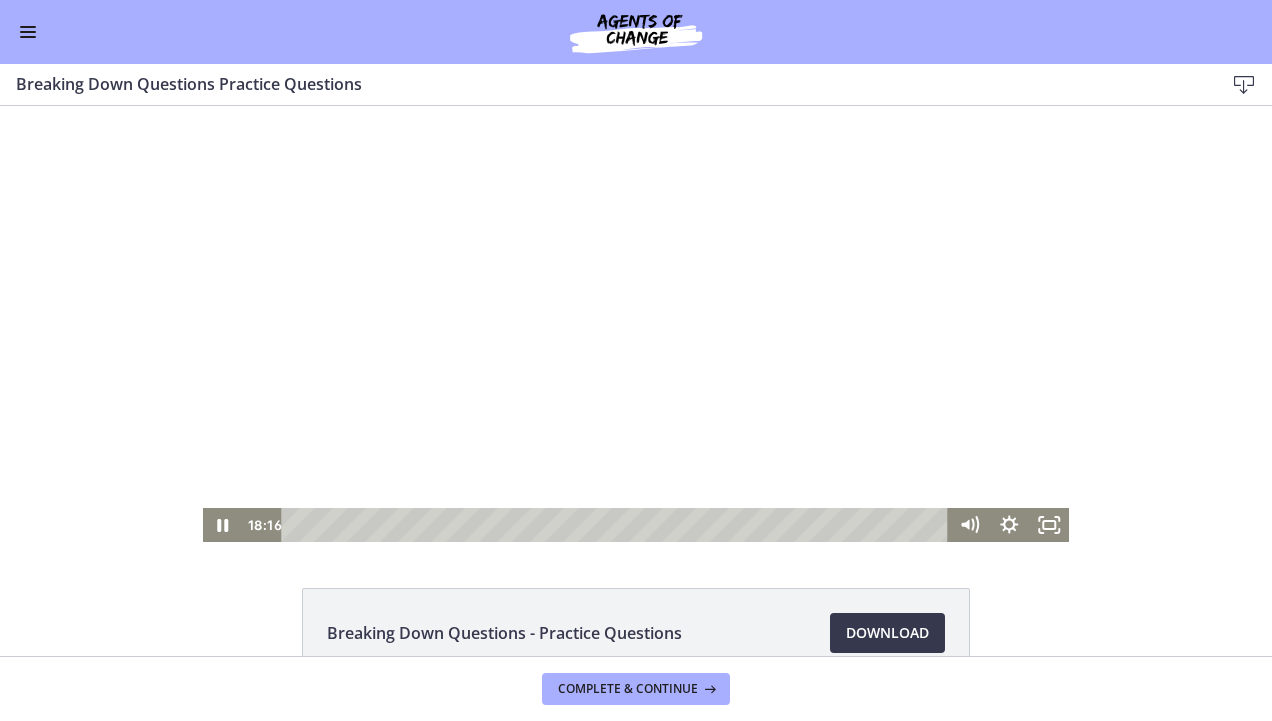 click at bounding box center [636, 324] 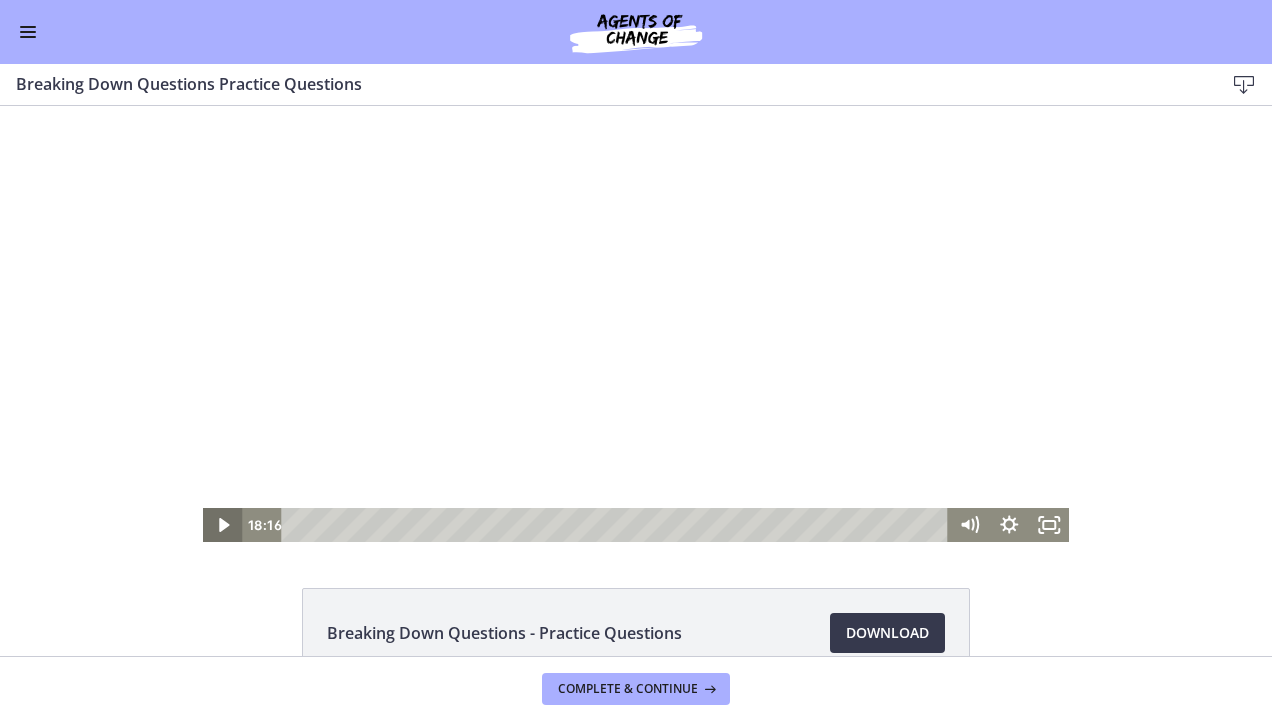 click 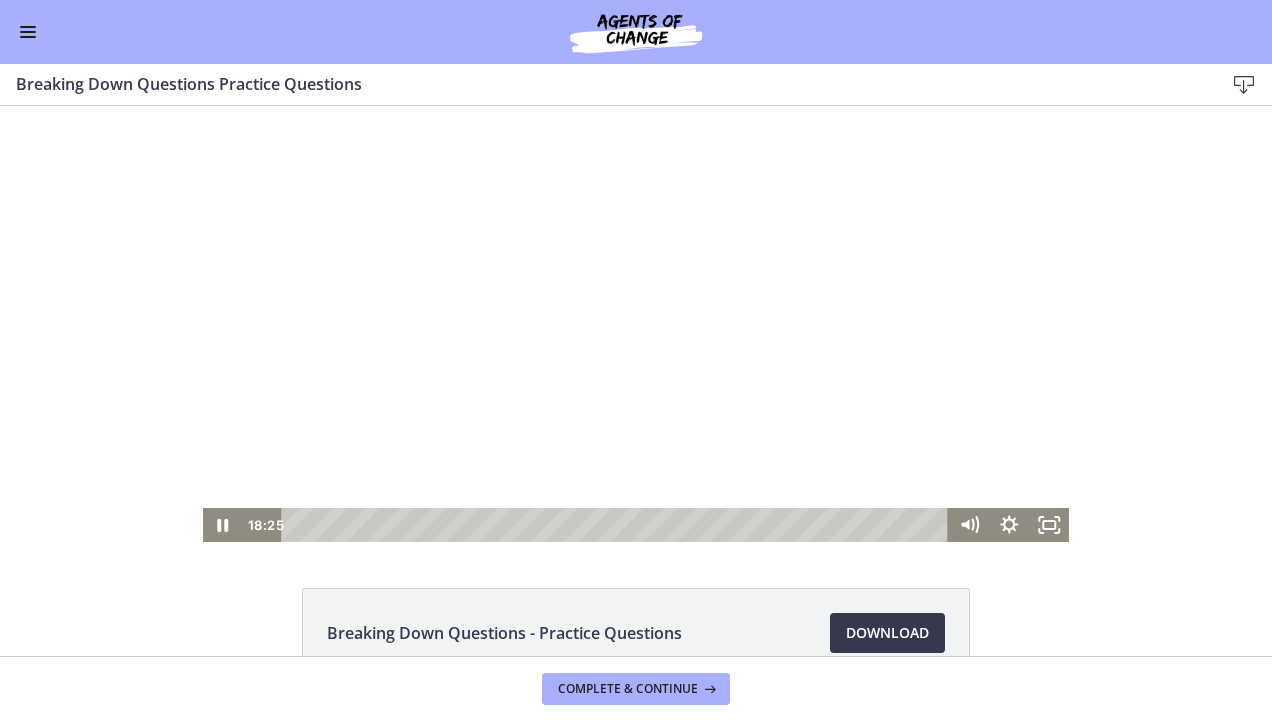 click at bounding box center [636, 324] 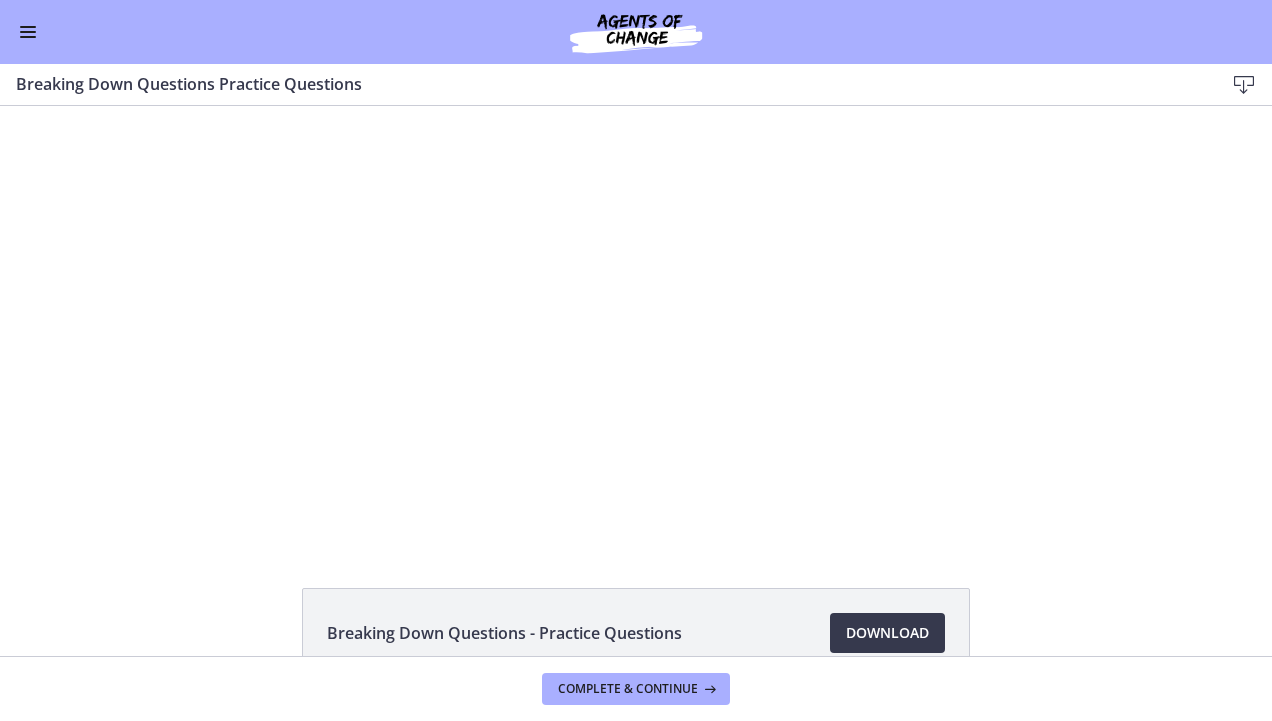 click at bounding box center [636, 324] 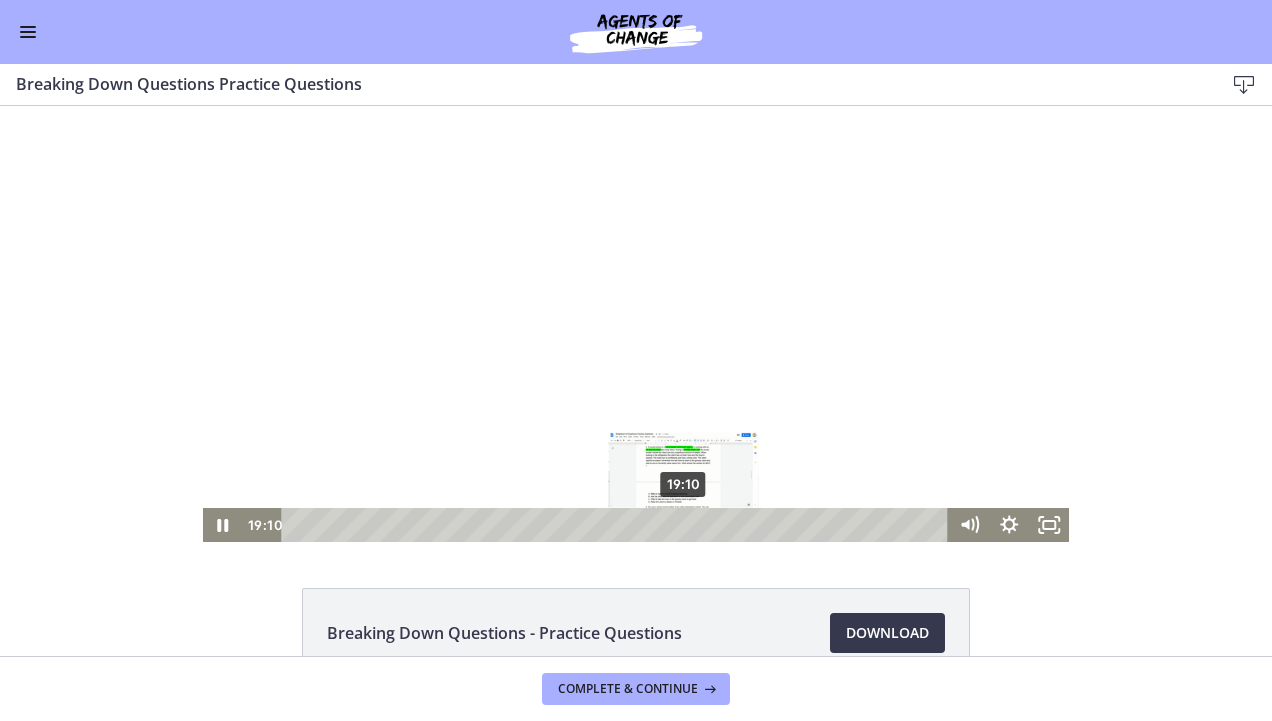 click on "19:10" at bounding box center (617, 525) 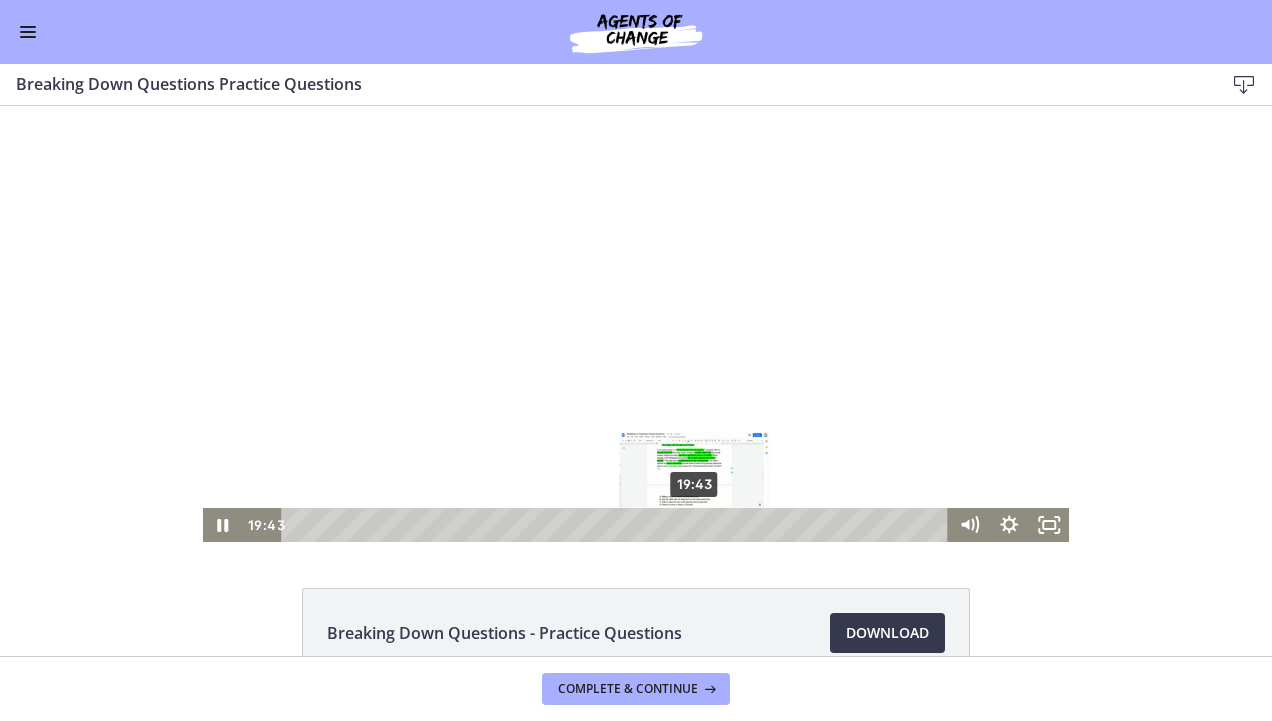 click on "19:43" at bounding box center (617, 525) 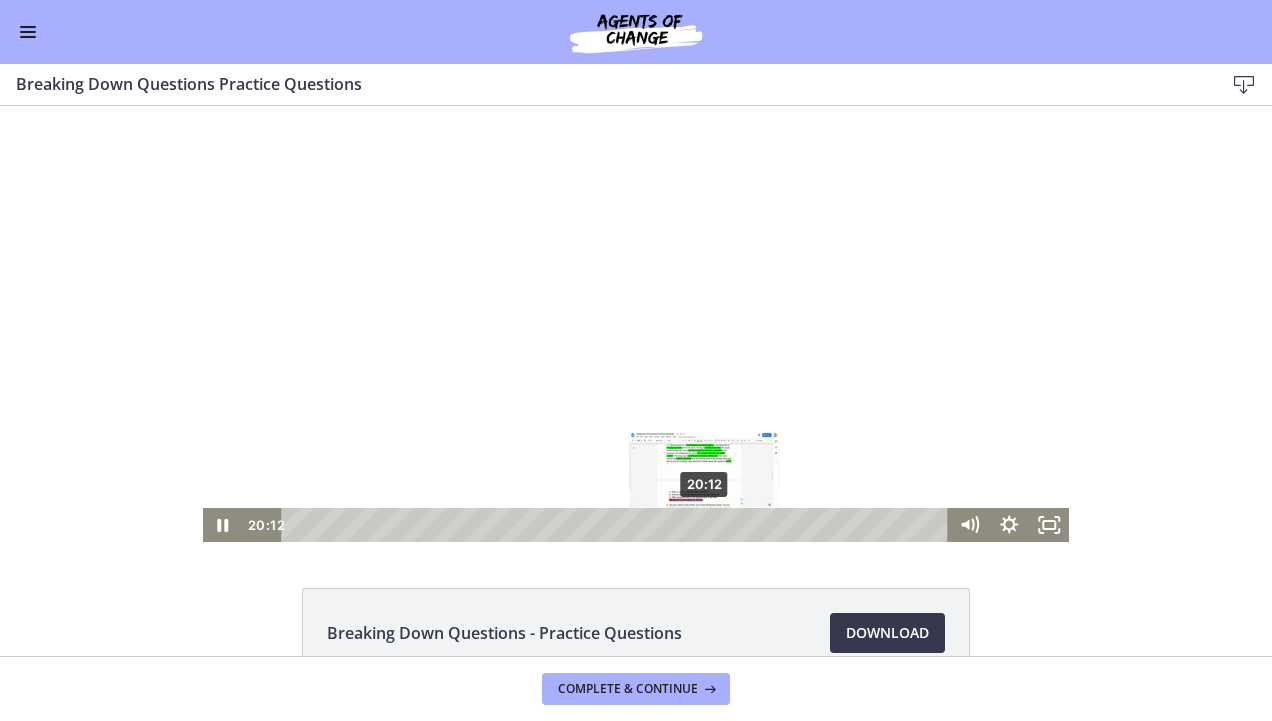 click on "20:12" at bounding box center (617, 525) 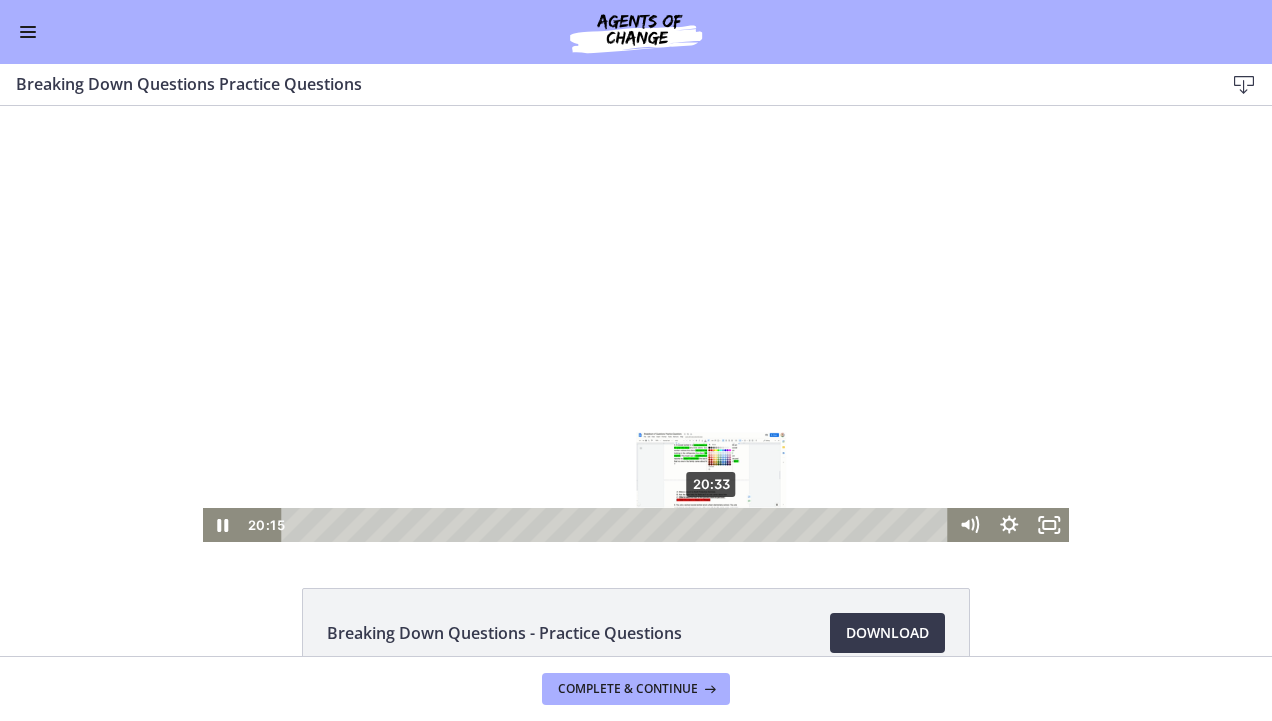 click on "20:33" at bounding box center (617, 525) 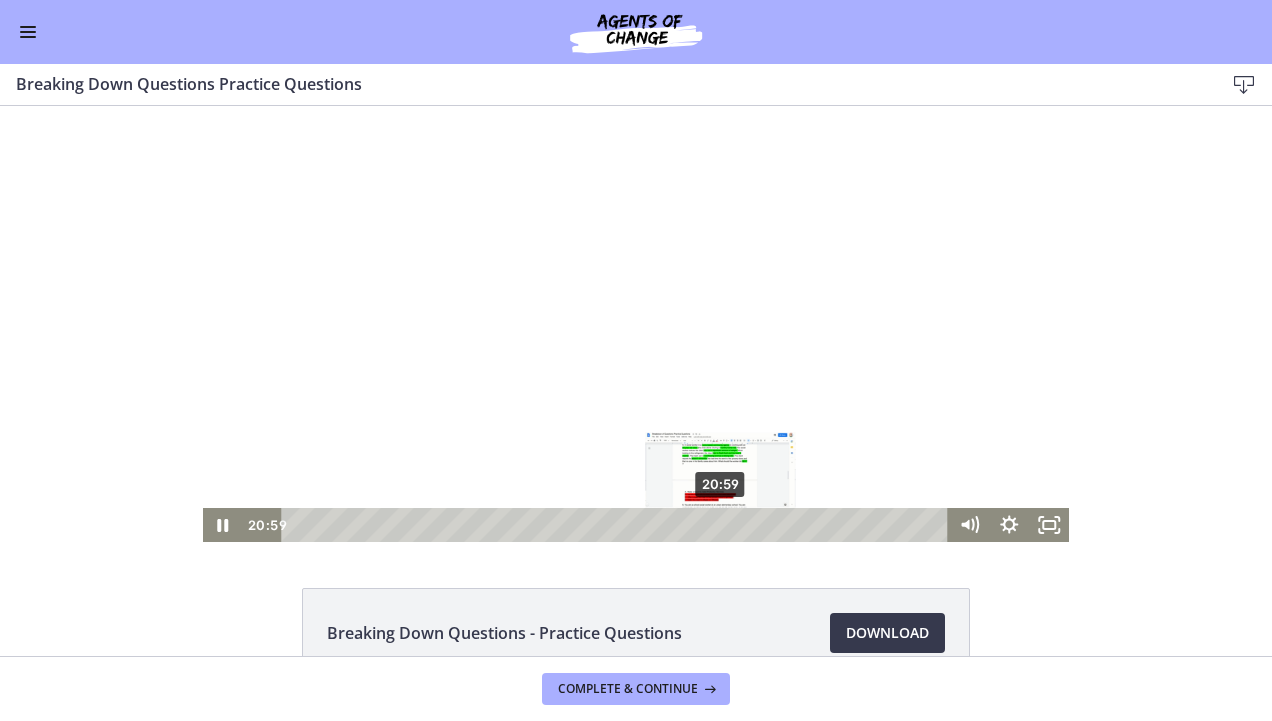 click on "20:59" at bounding box center [617, 525] 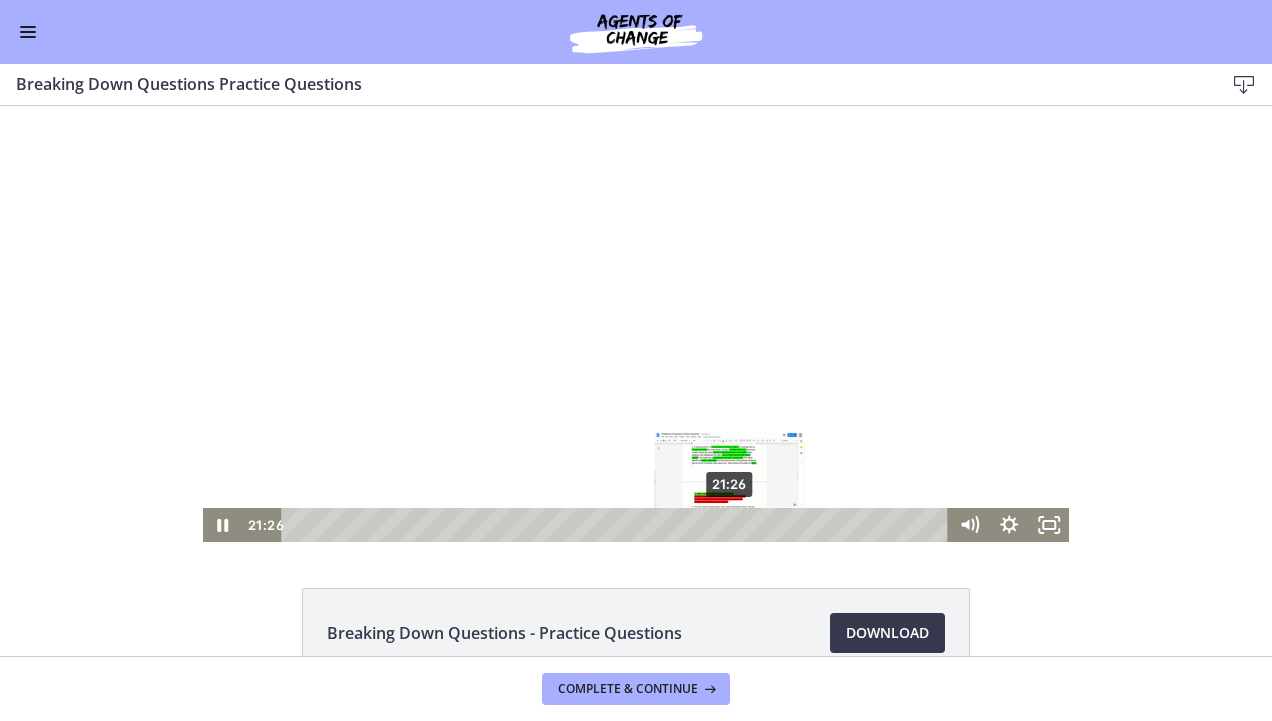 click on "21:26" at bounding box center (617, 525) 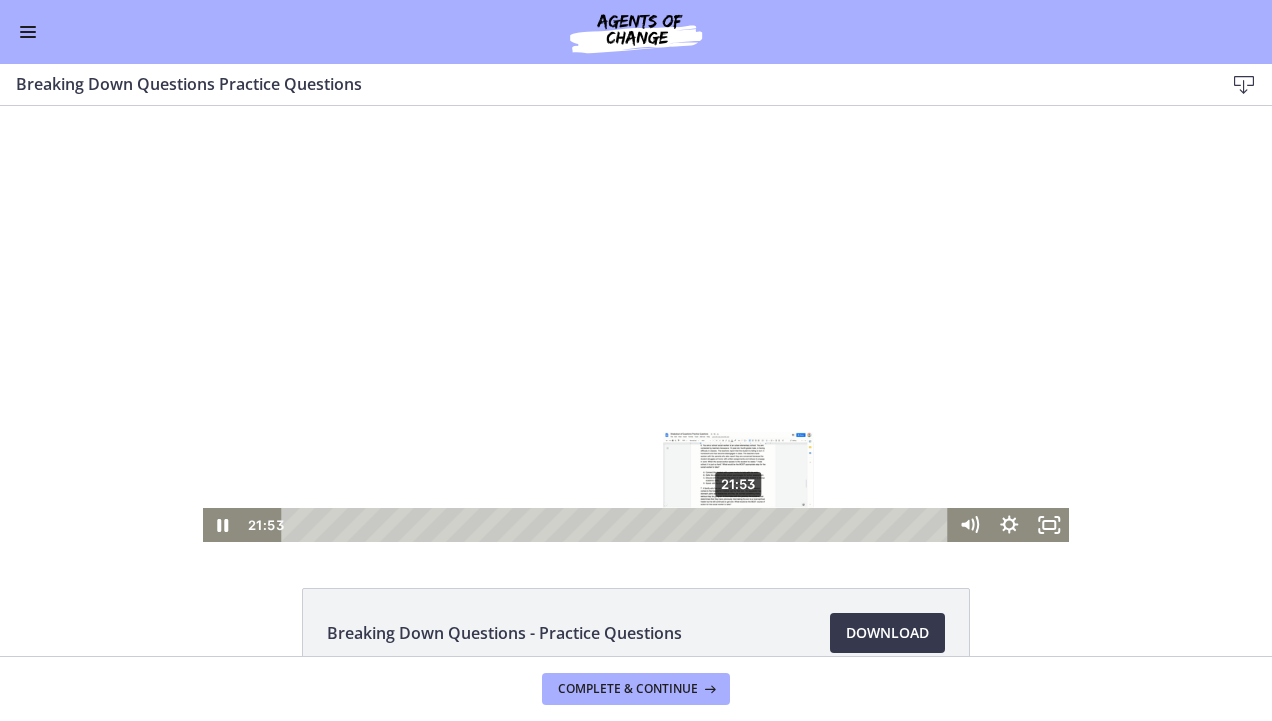 click on "21:53" at bounding box center [617, 525] 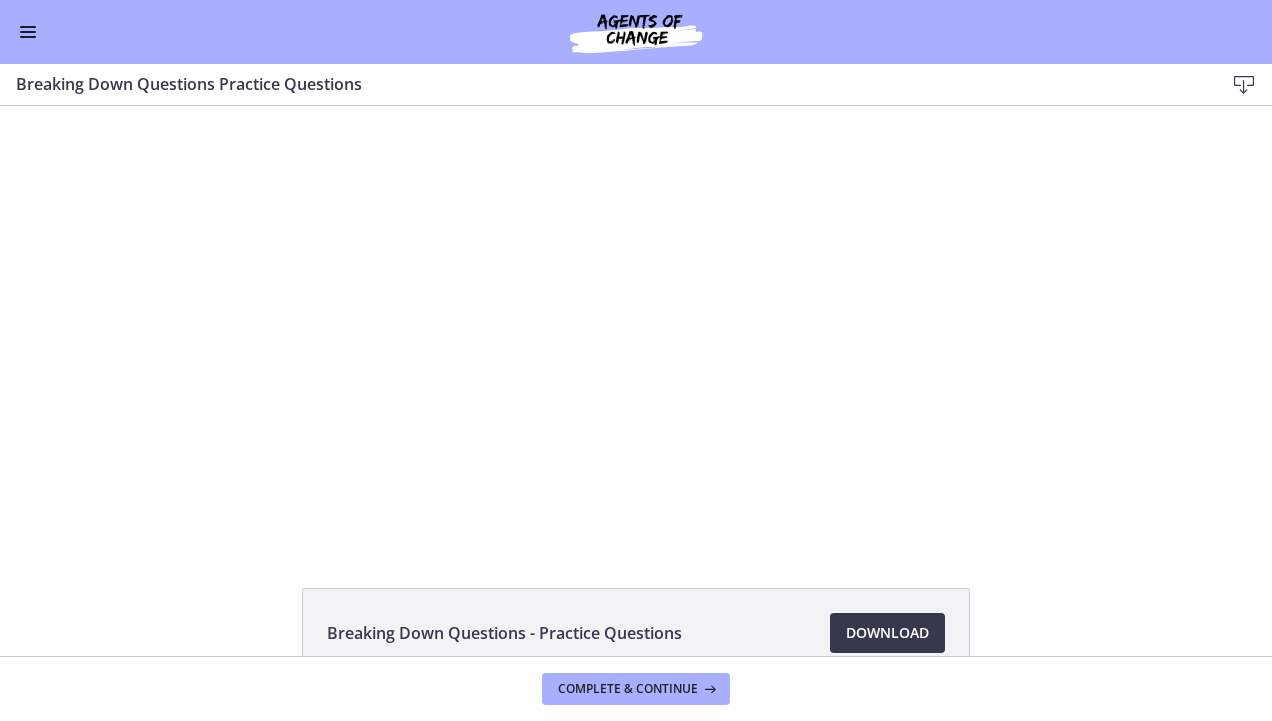 click at bounding box center (636, 324) 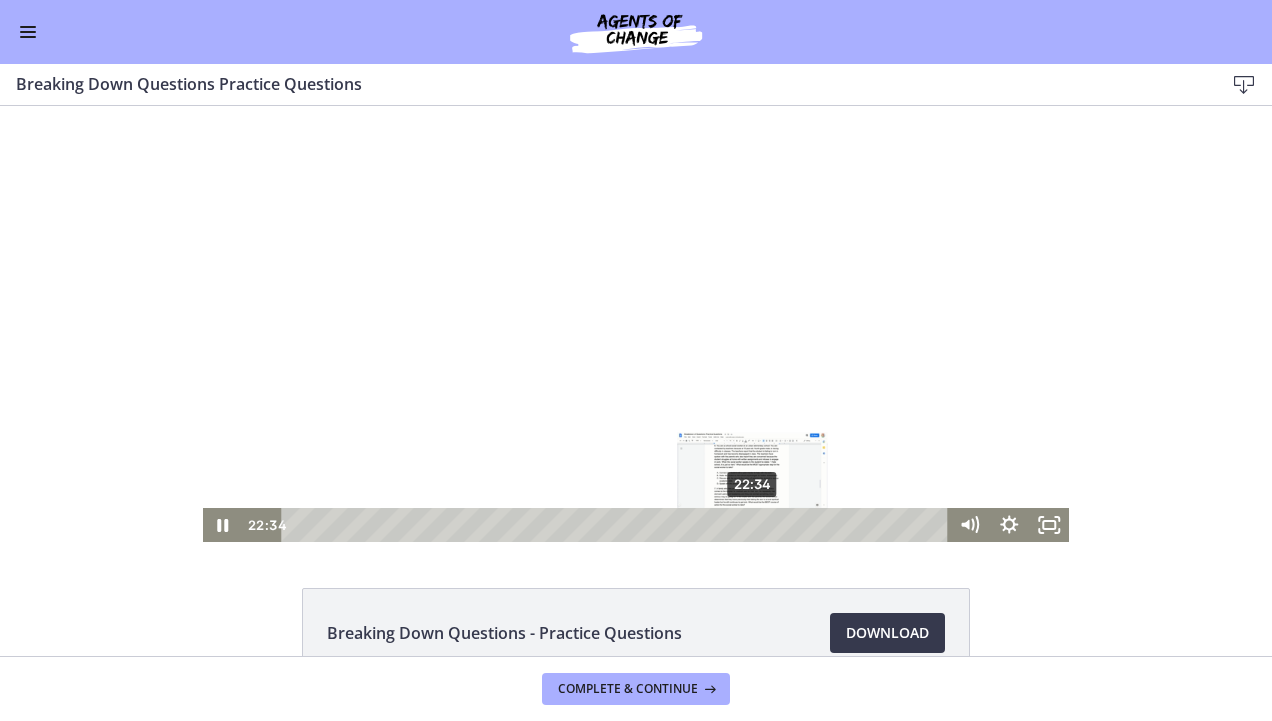 click on "22:34" at bounding box center [617, 525] 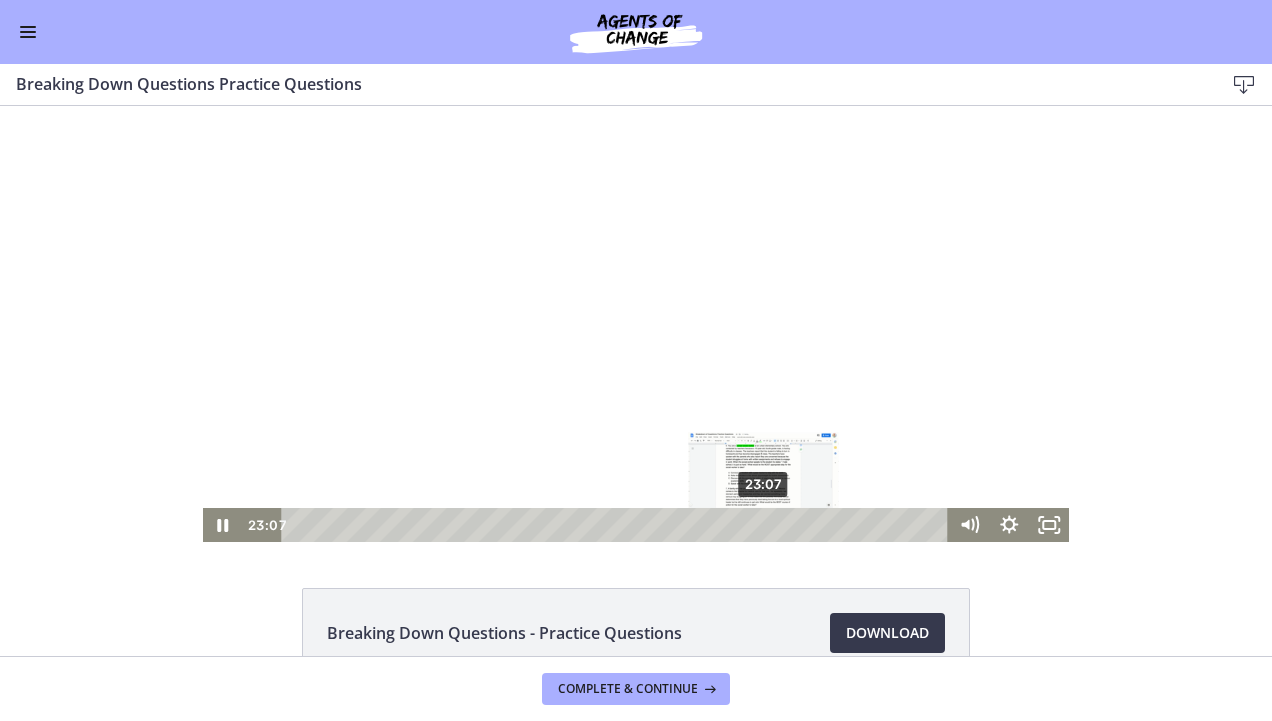 click on "23:07" at bounding box center (617, 525) 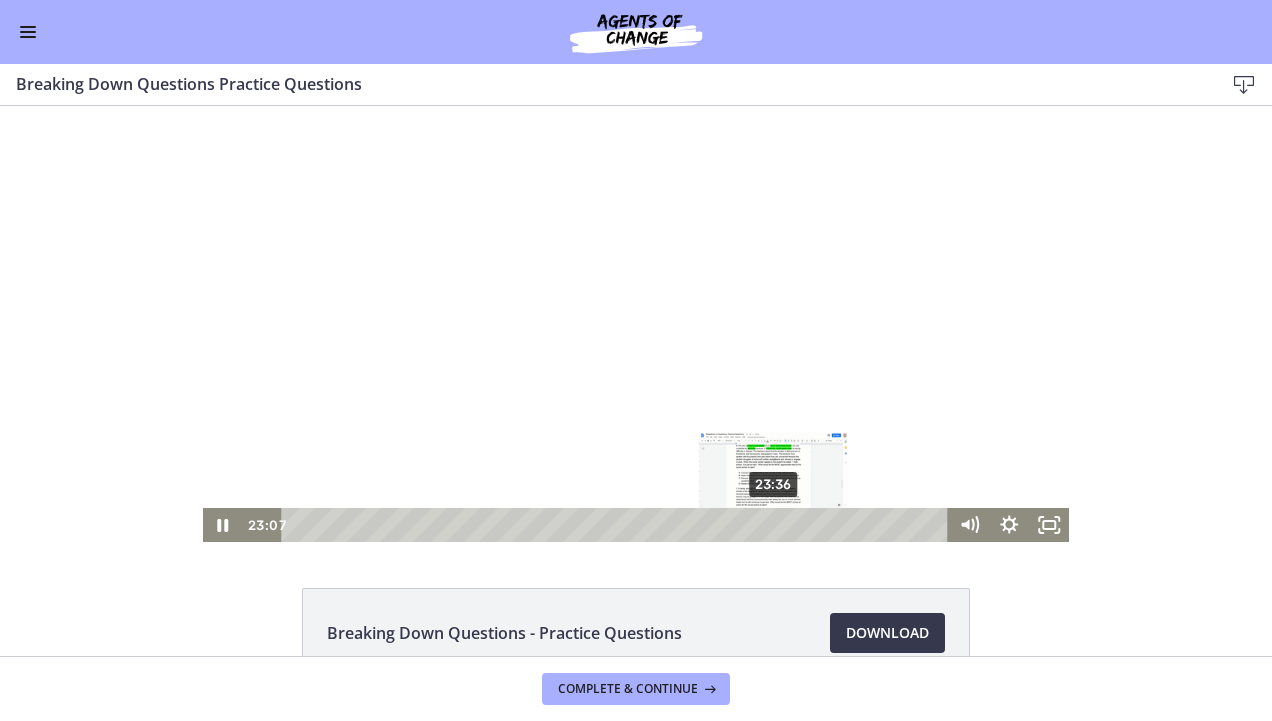 click on "23:36" at bounding box center (617, 525) 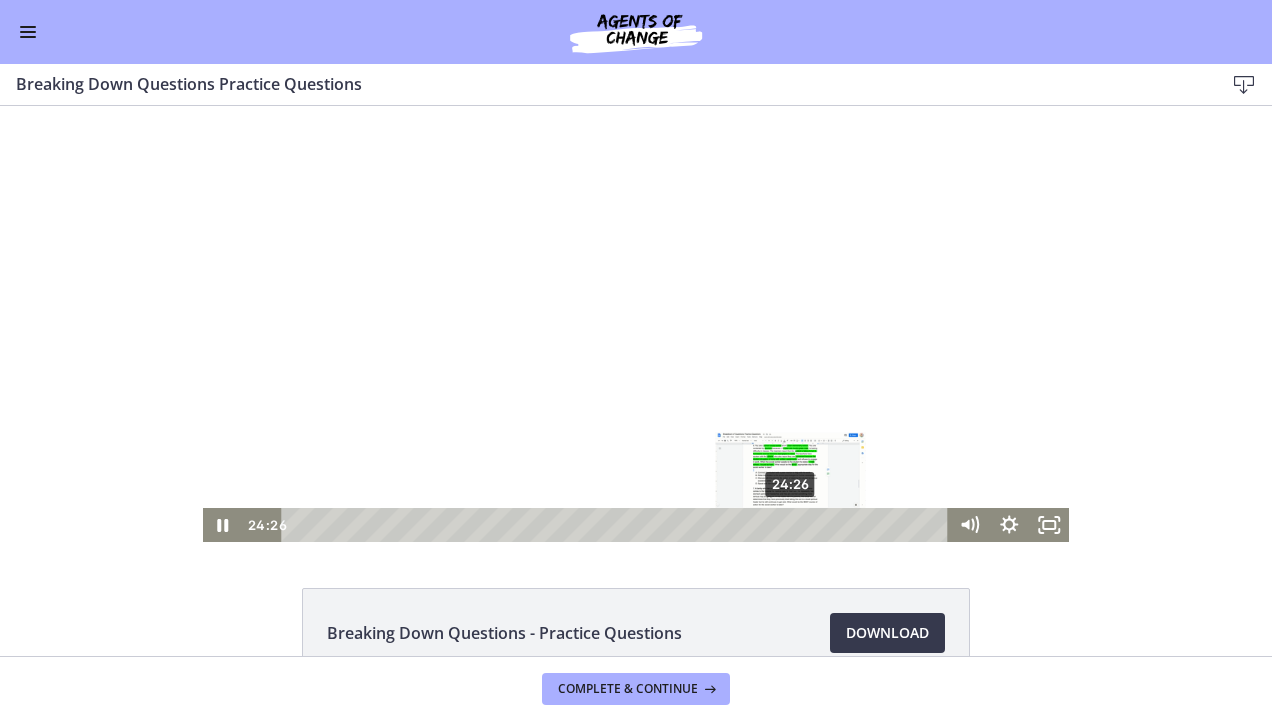click on "24:26" at bounding box center (617, 525) 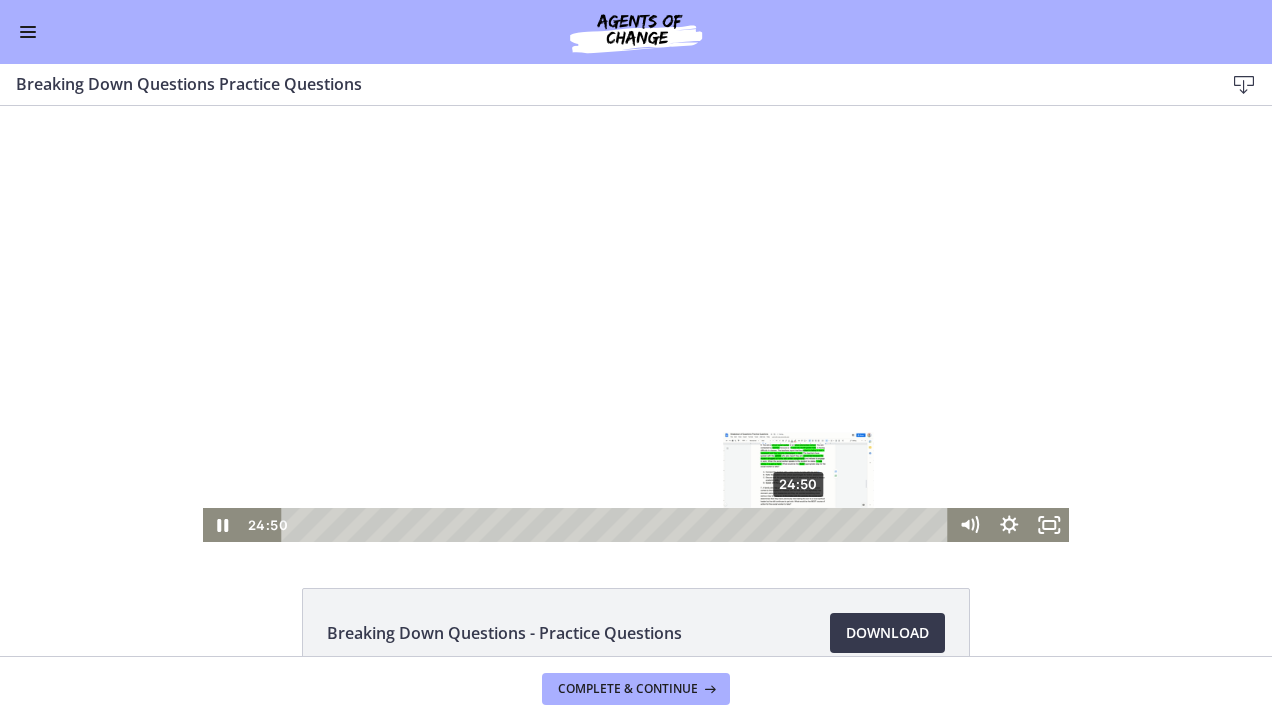 click on "24:50" at bounding box center (617, 525) 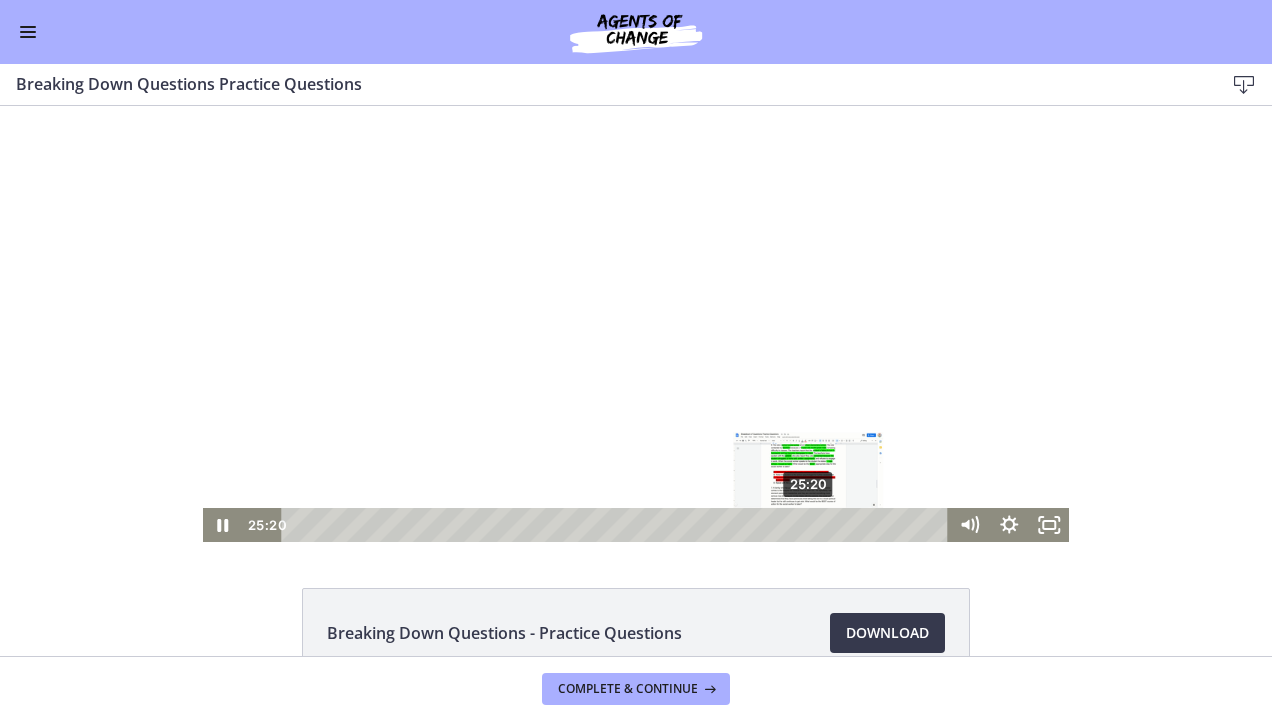 click on "25:20" at bounding box center (617, 525) 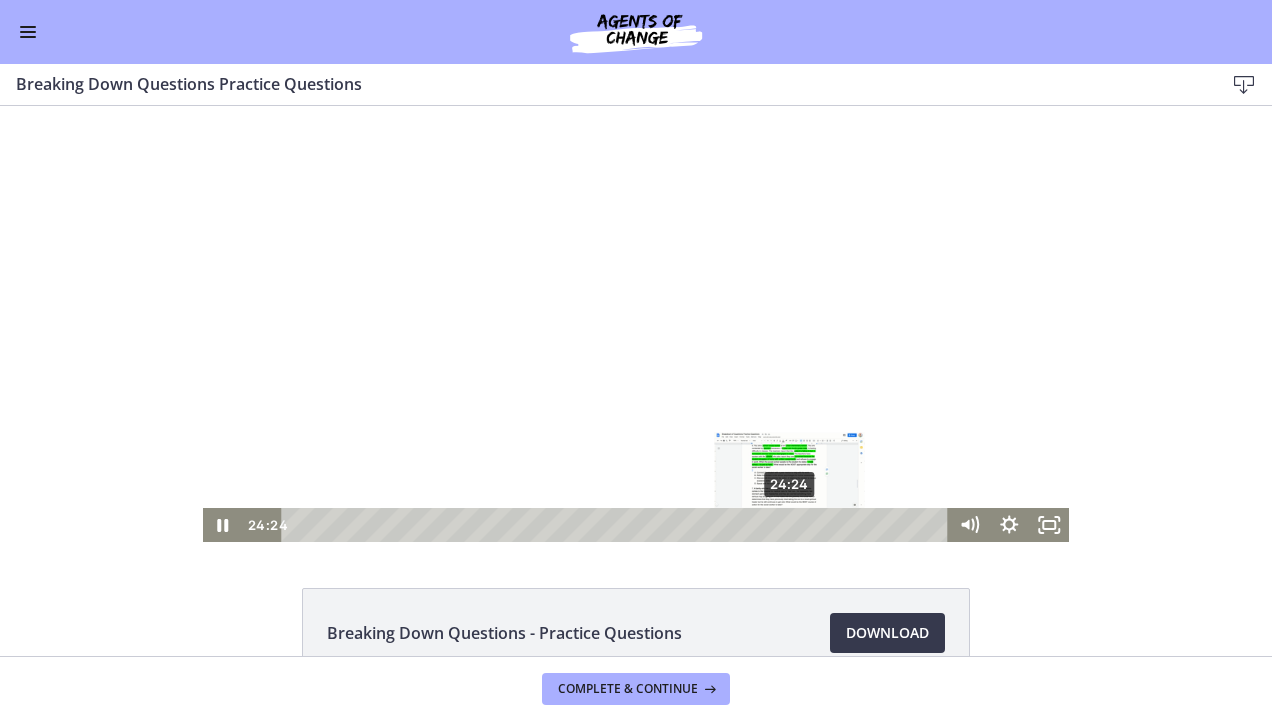 click on "24:24" at bounding box center (617, 525) 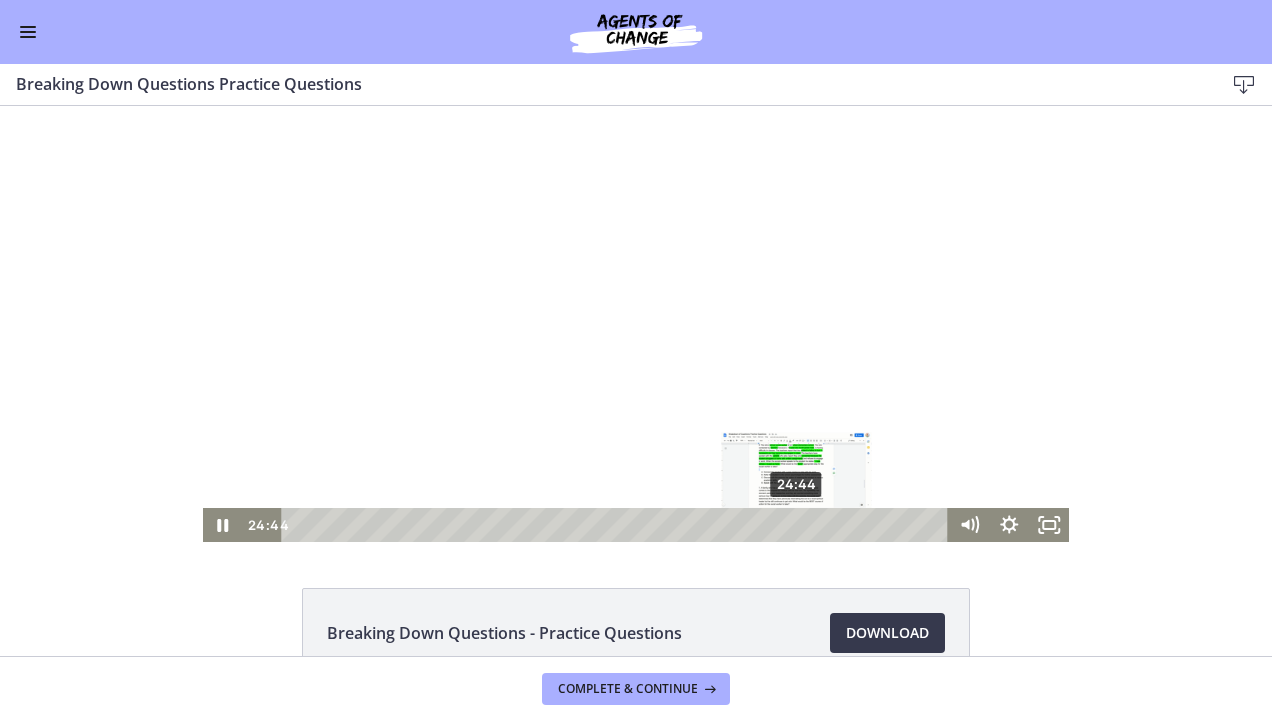 click on "24:44" at bounding box center (617, 525) 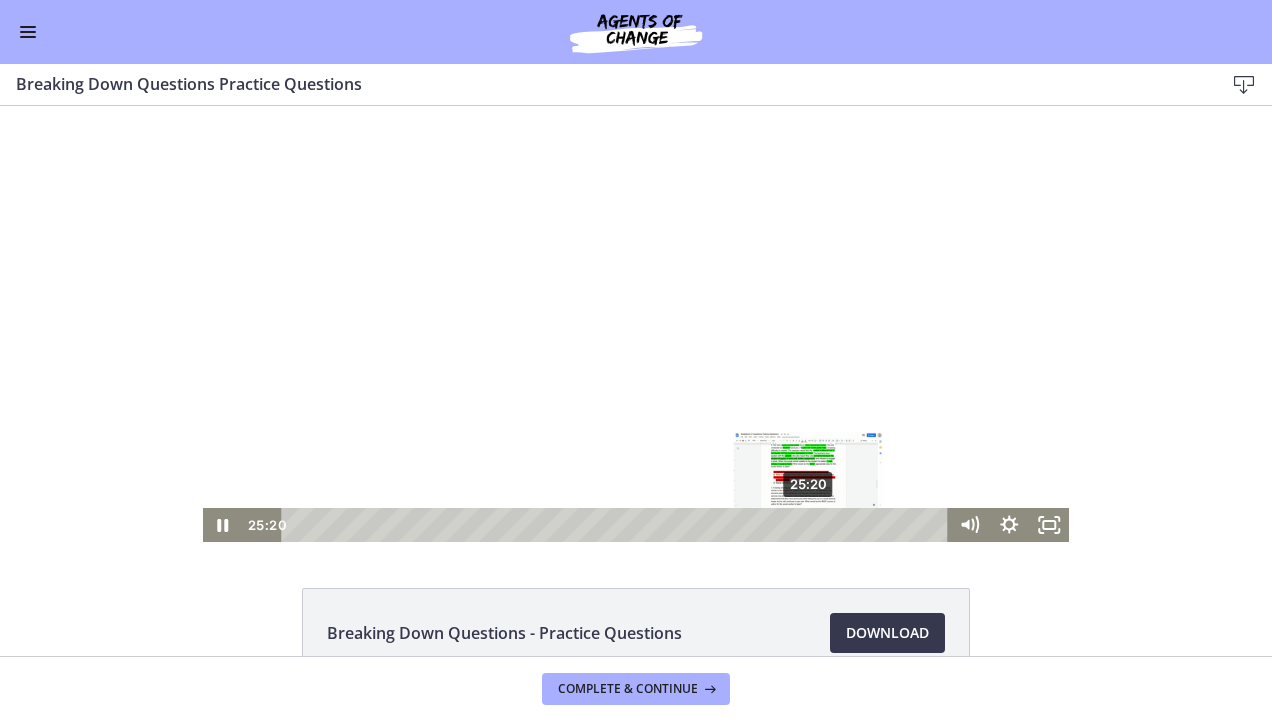 click on "25:20" at bounding box center [617, 525] 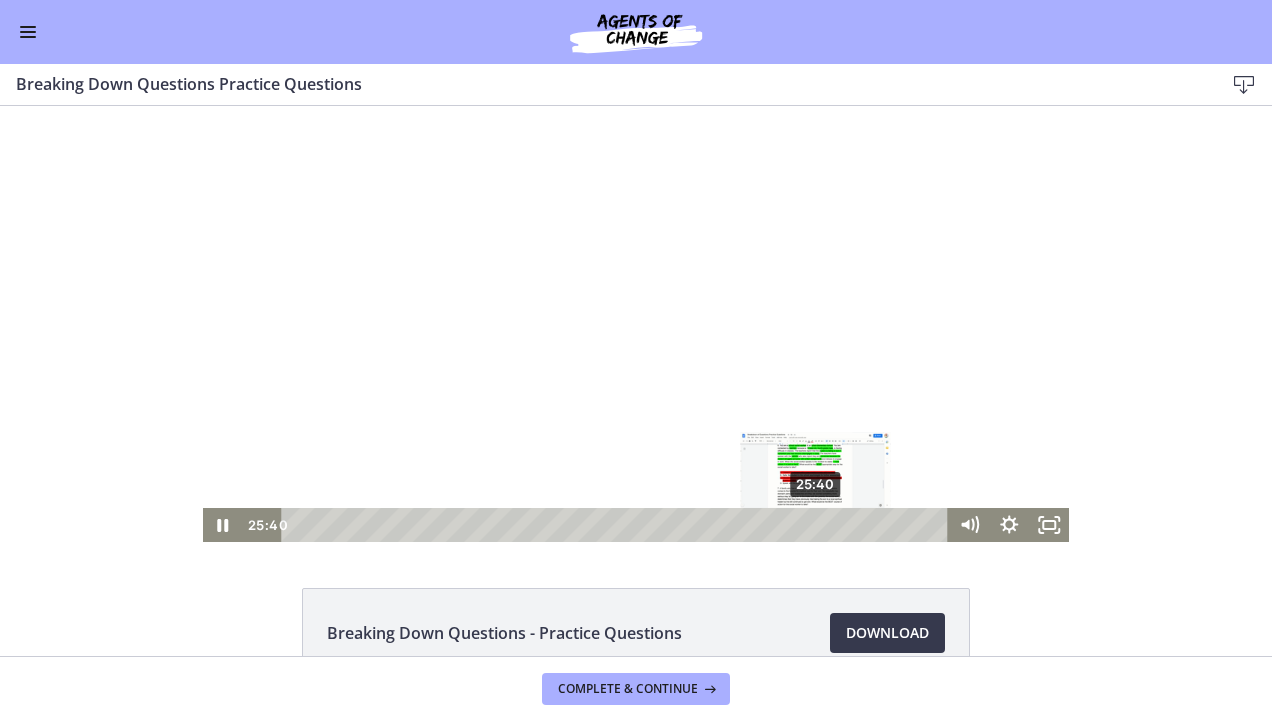 click on "25:40" at bounding box center (617, 525) 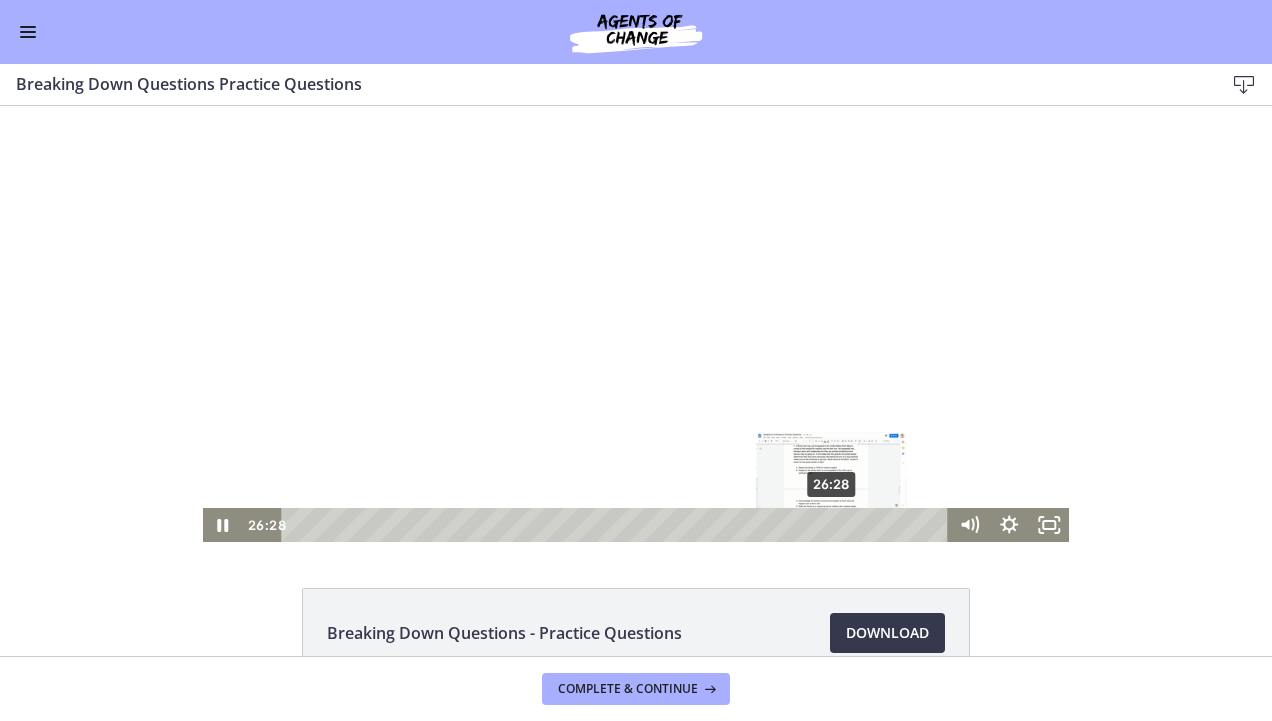 click on "26:28" at bounding box center (617, 525) 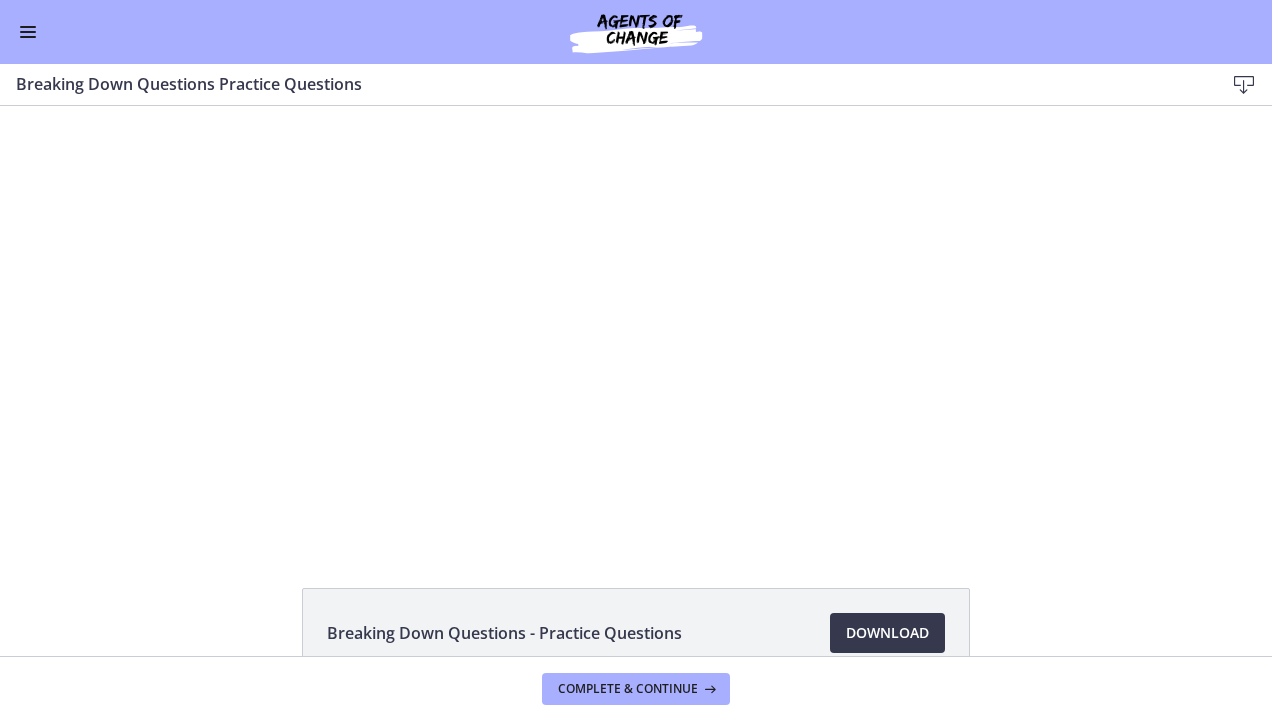 click at bounding box center [636, 324] 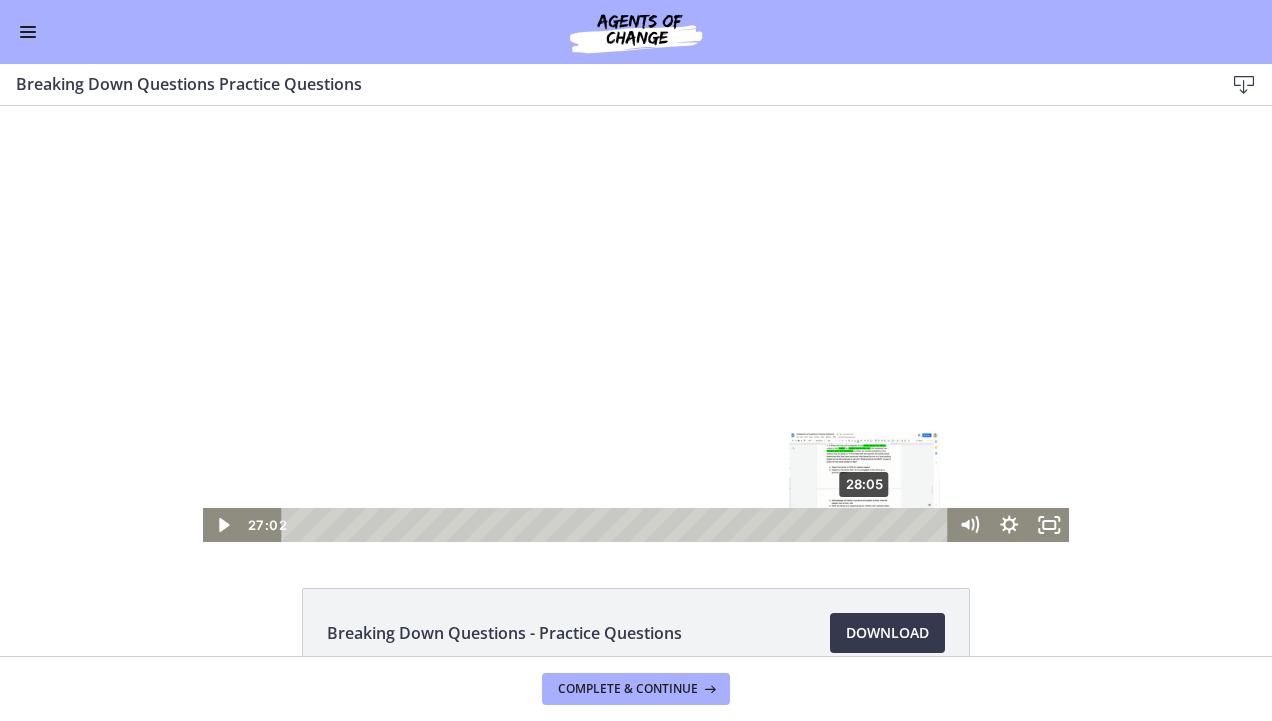 click on "28:05" at bounding box center (617, 525) 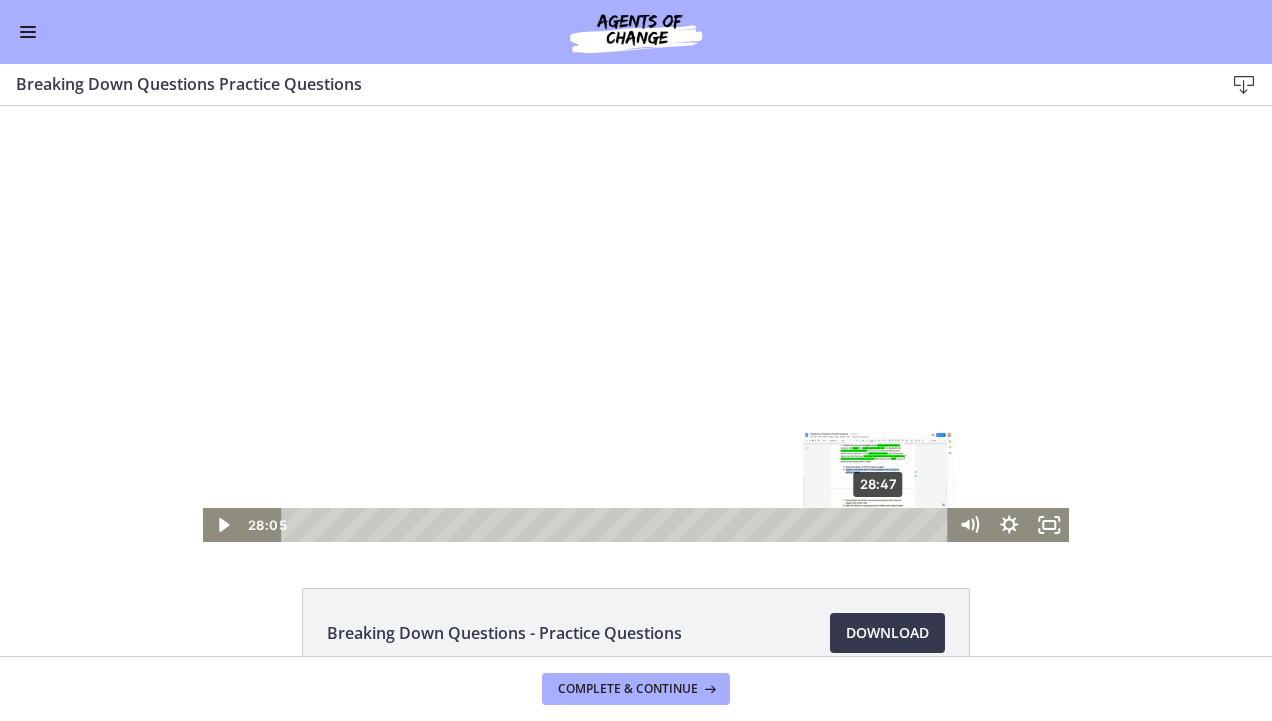 click on "28:47" at bounding box center [617, 525] 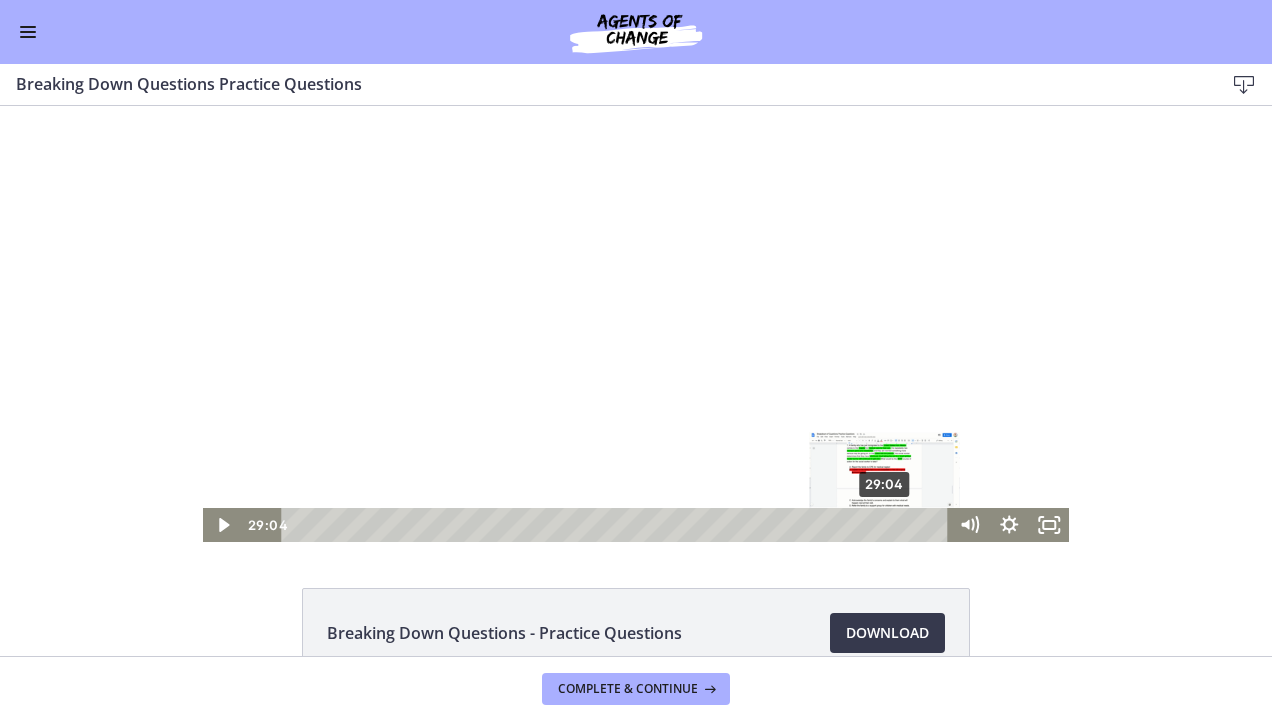 click on "29:04" at bounding box center [617, 525] 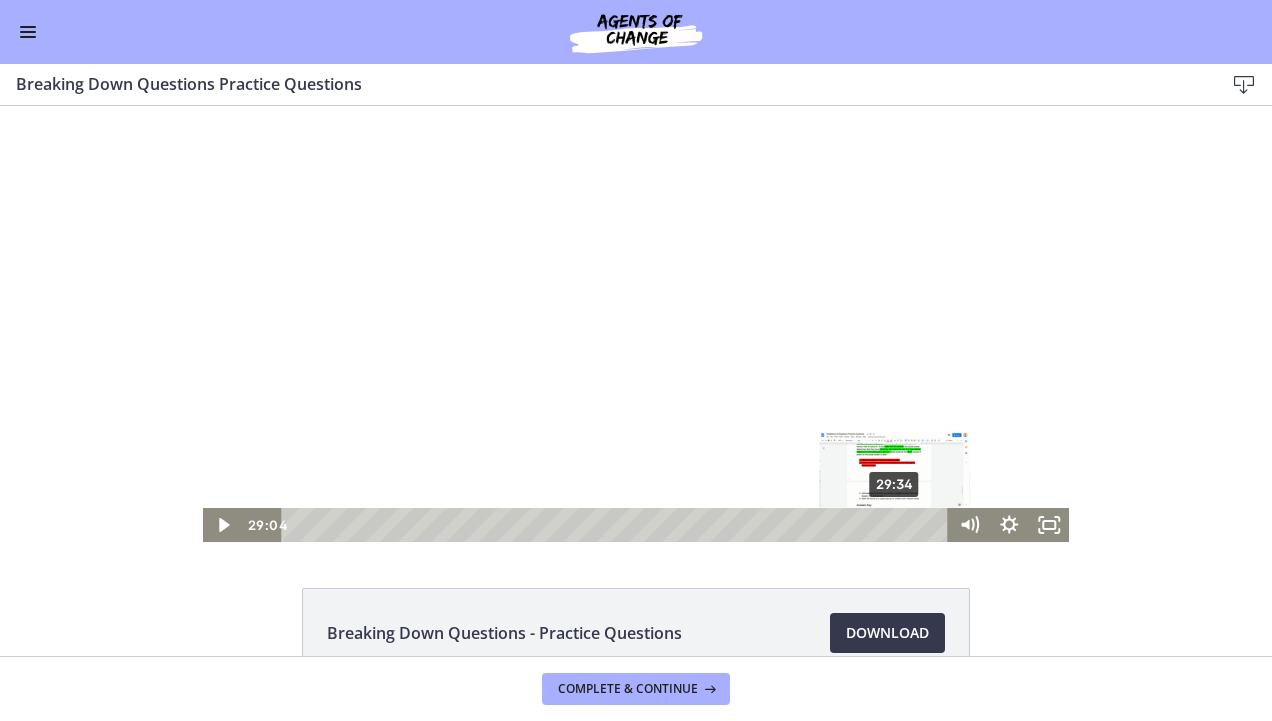 click on "29:34" at bounding box center (617, 525) 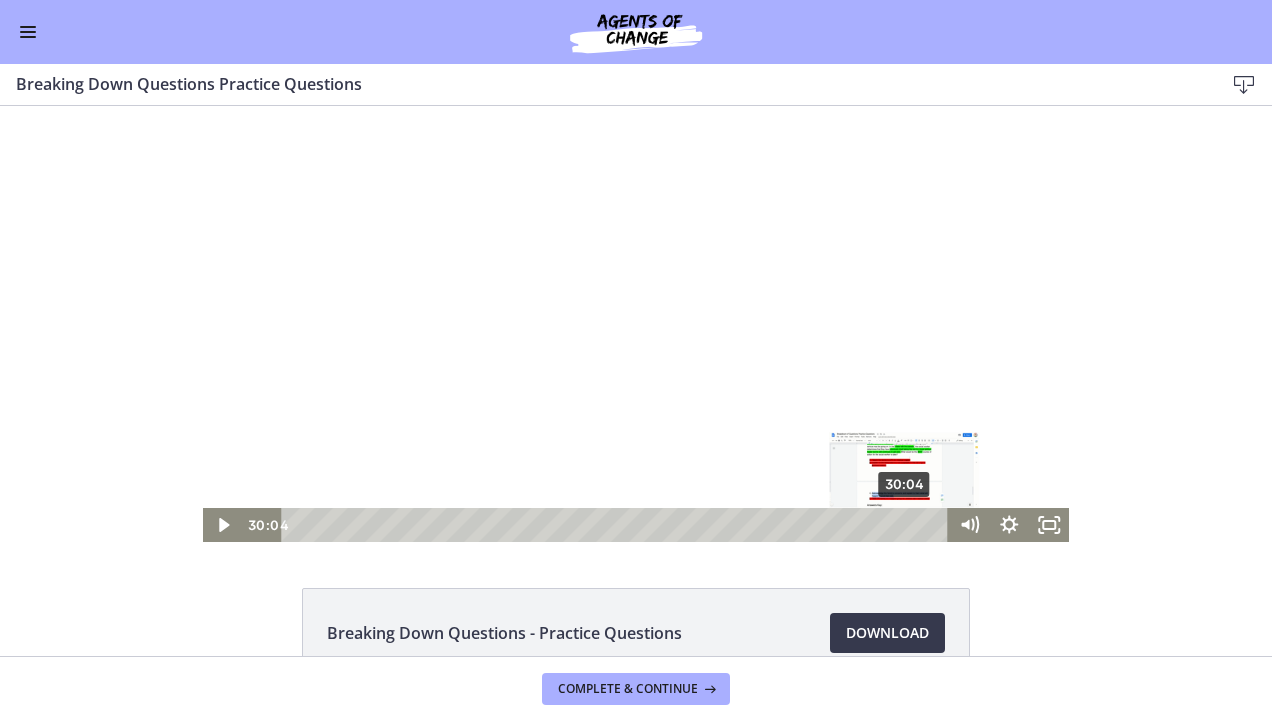 click on "30:04" at bounding box center (617, 525) 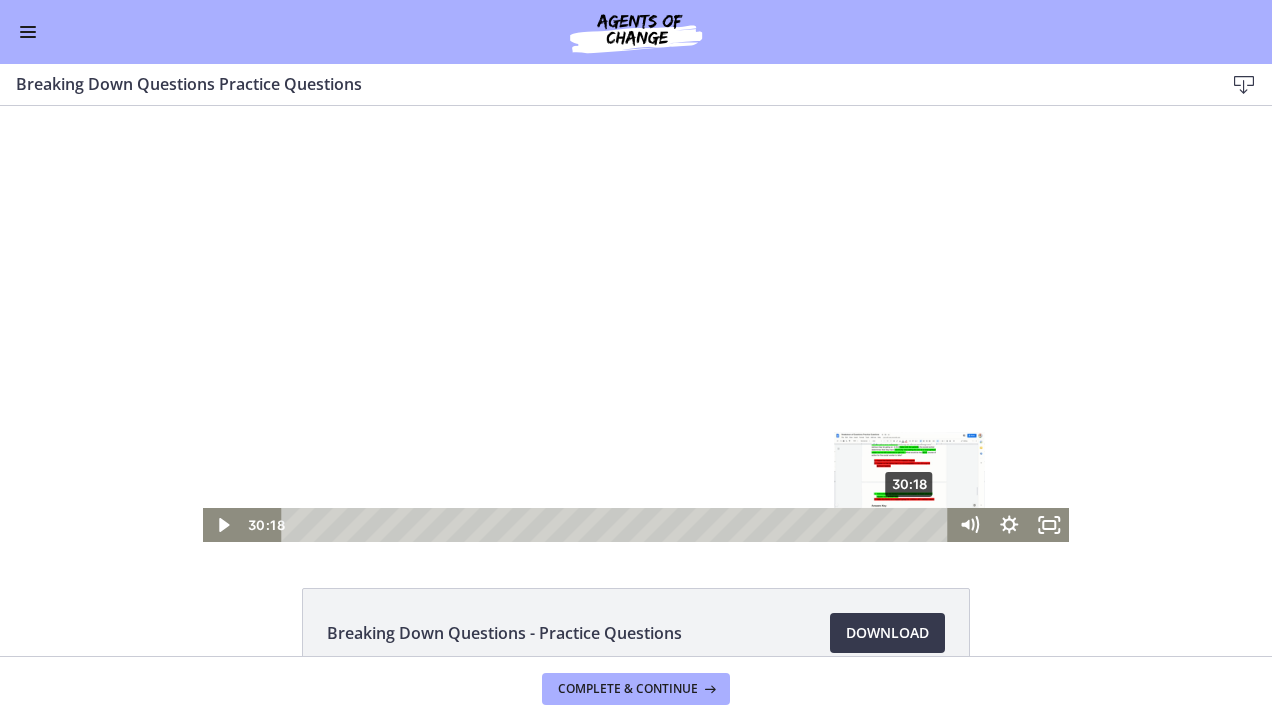 click on "30:18" at bounding box center (617, 525) 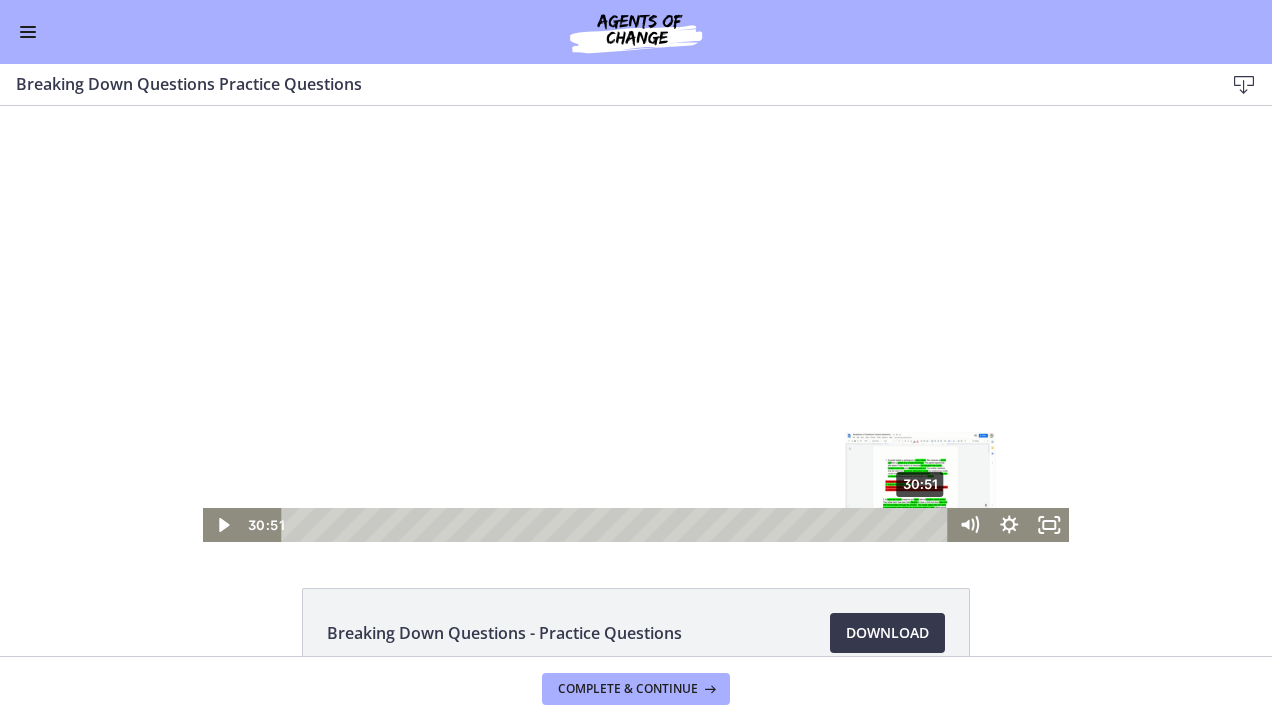 click on "30:51" at bounding box center (617, 525) 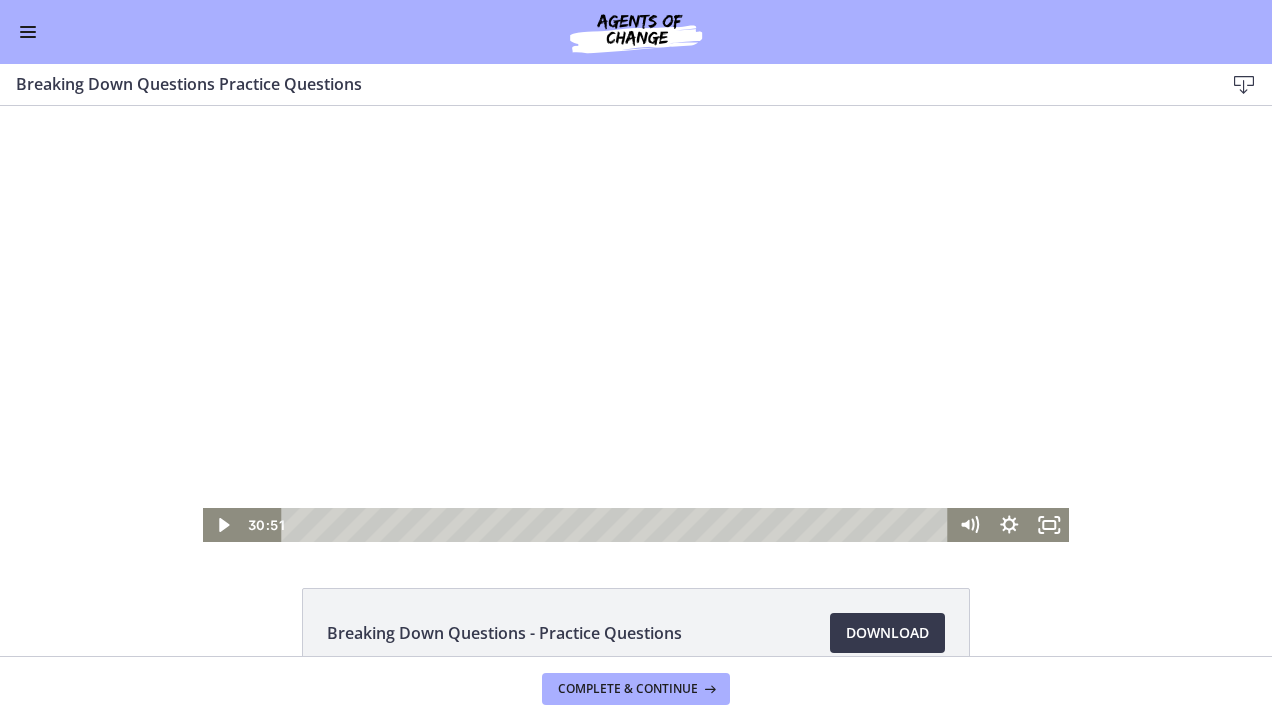 click at bounding box center (636, 324) 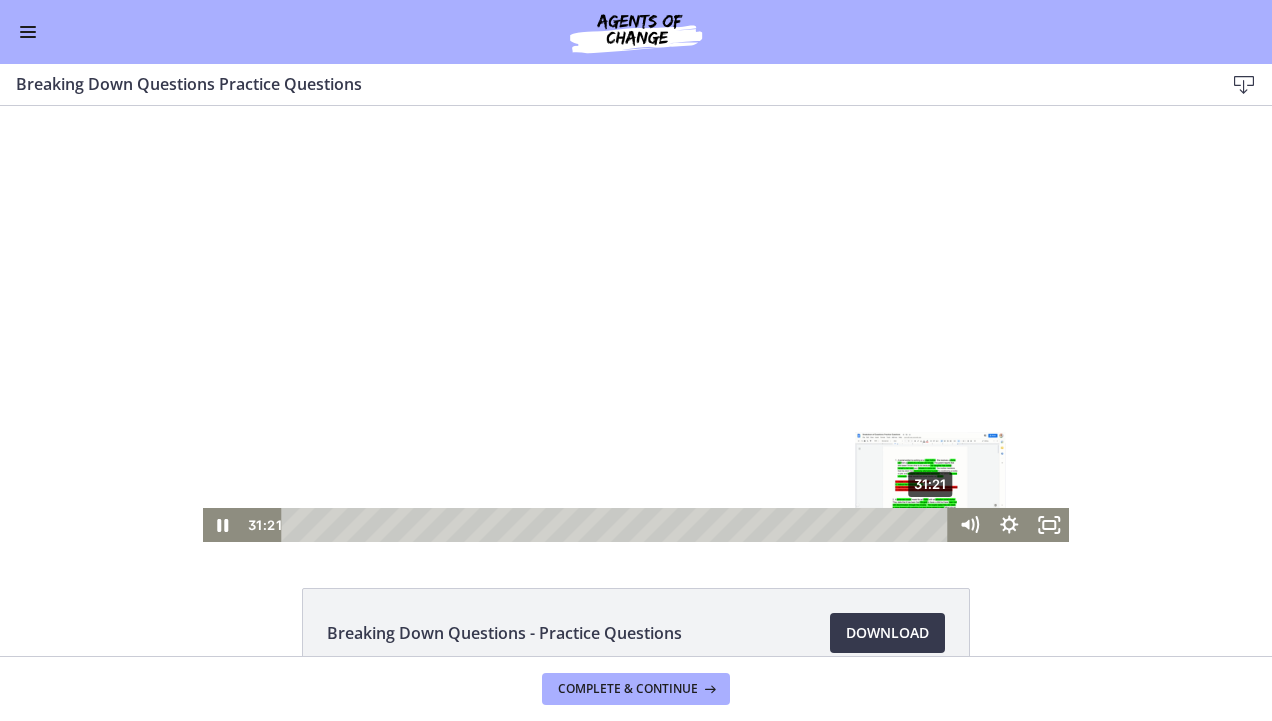 click on "31:21" at bounding box center (617, 525) 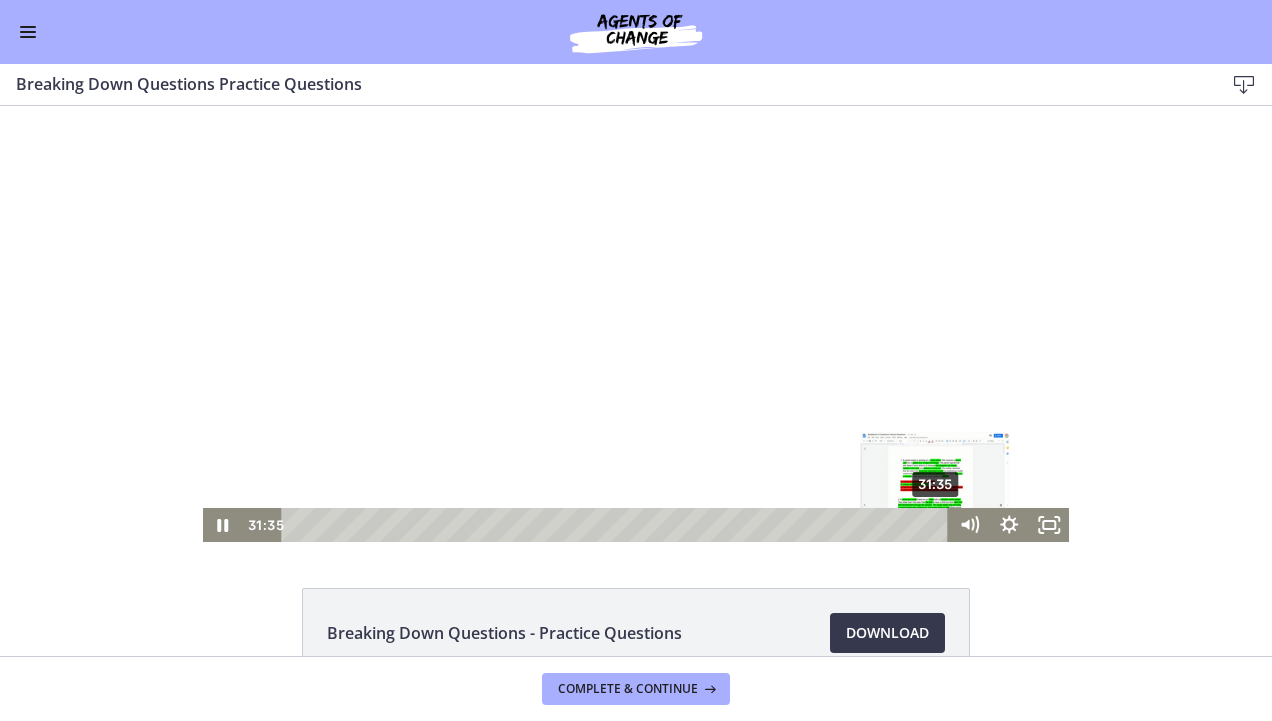 click on "31:35" at bounding box center [617, 525] 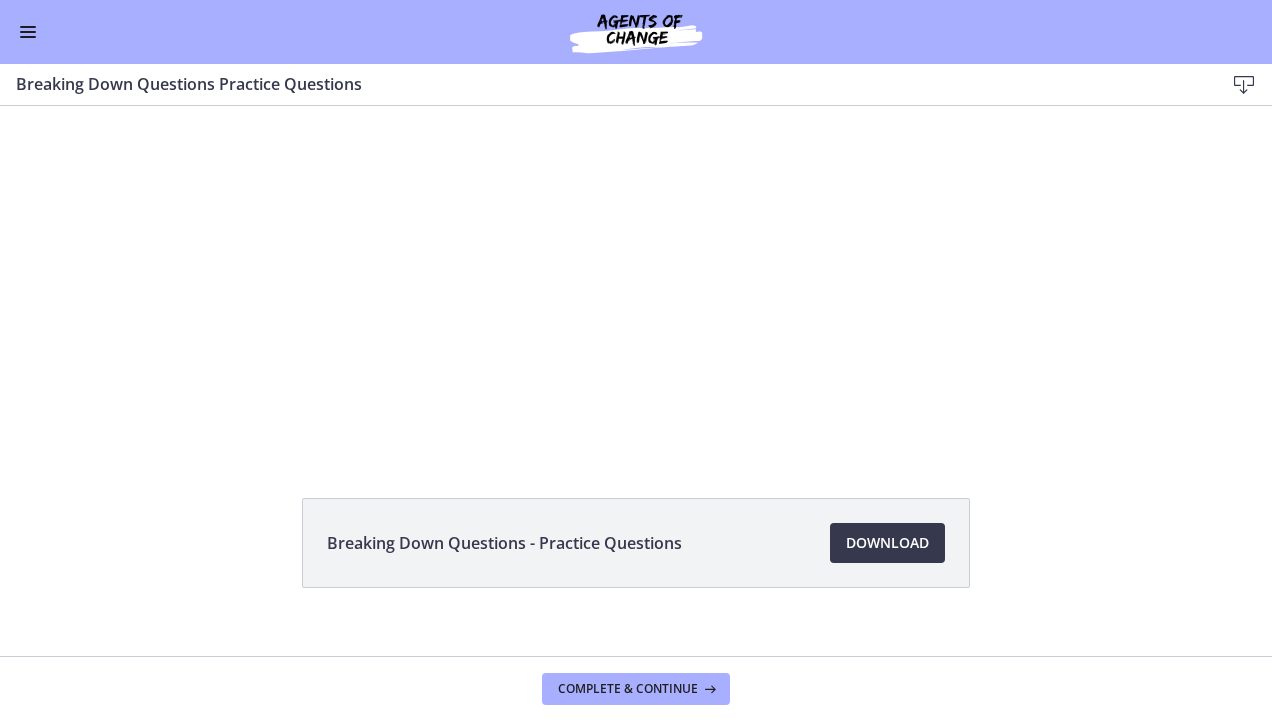 scroll, scrollTop: 0, scrollLeft: 0, axis: both 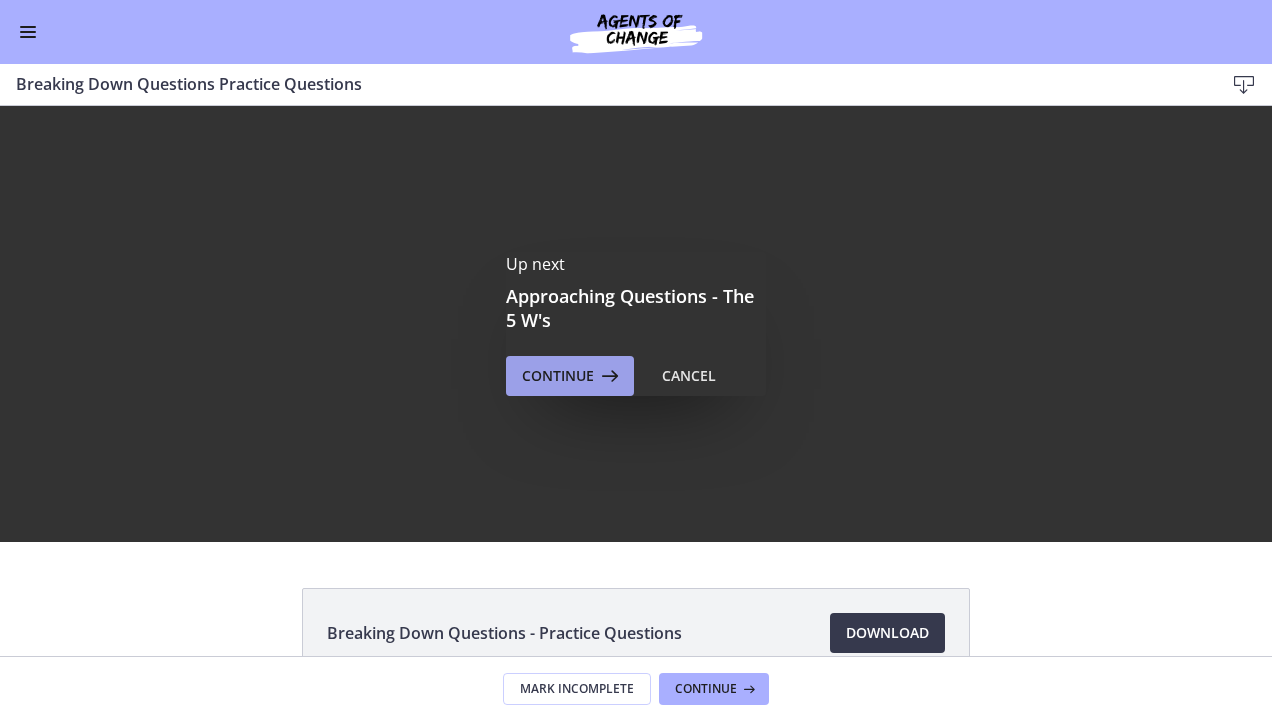 click at bounding box center [608, 376] 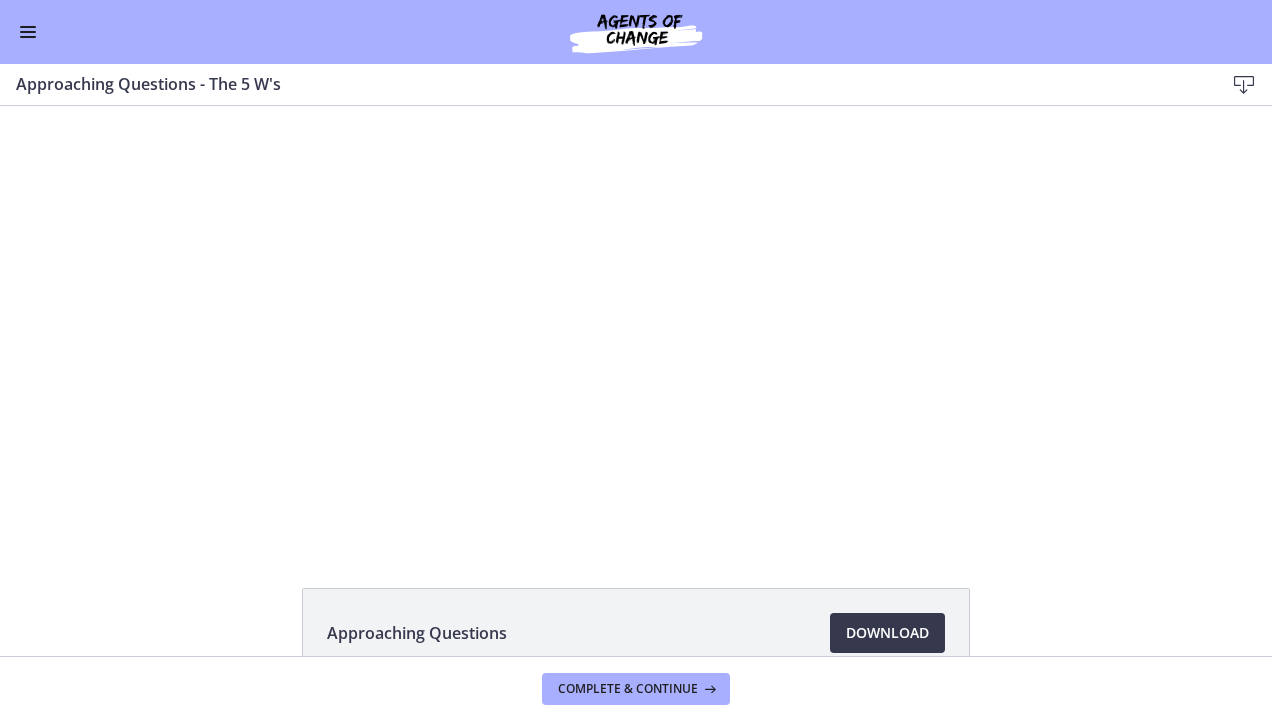 scroll, scrollTop: 0, scrollLeft: 0, axis: both 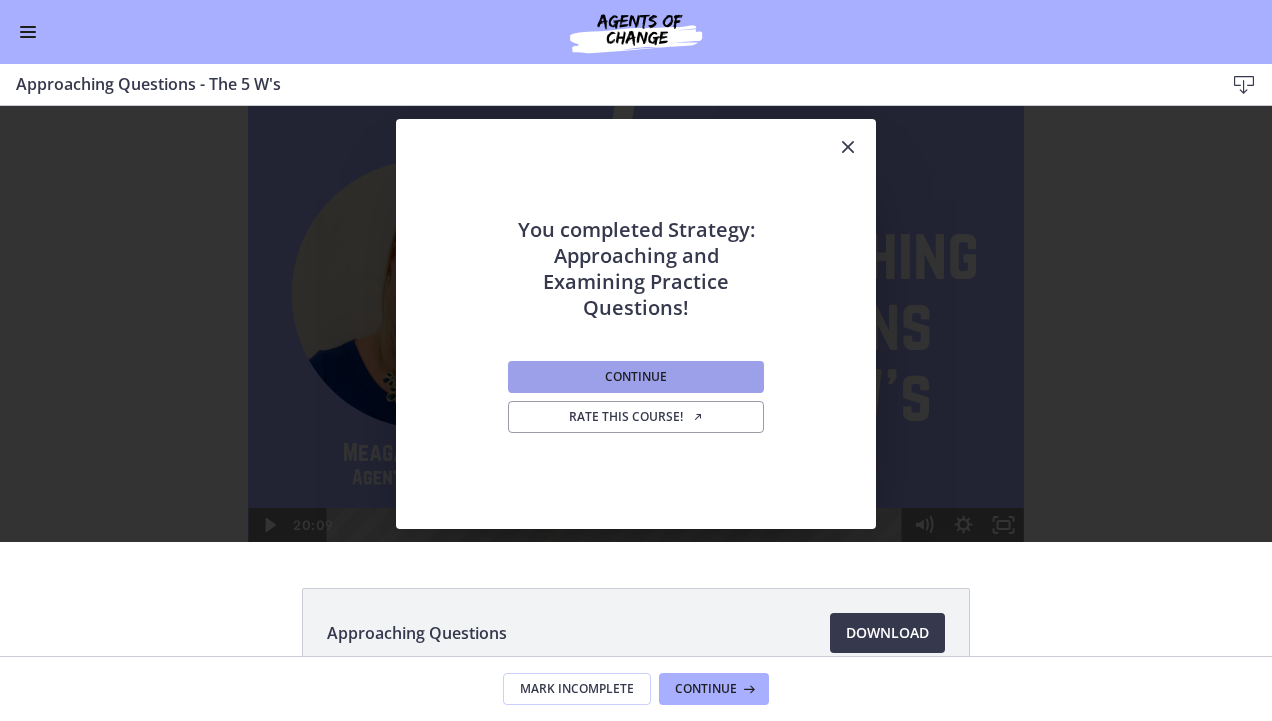 click on "Continue" at bounding box center (636, 377) 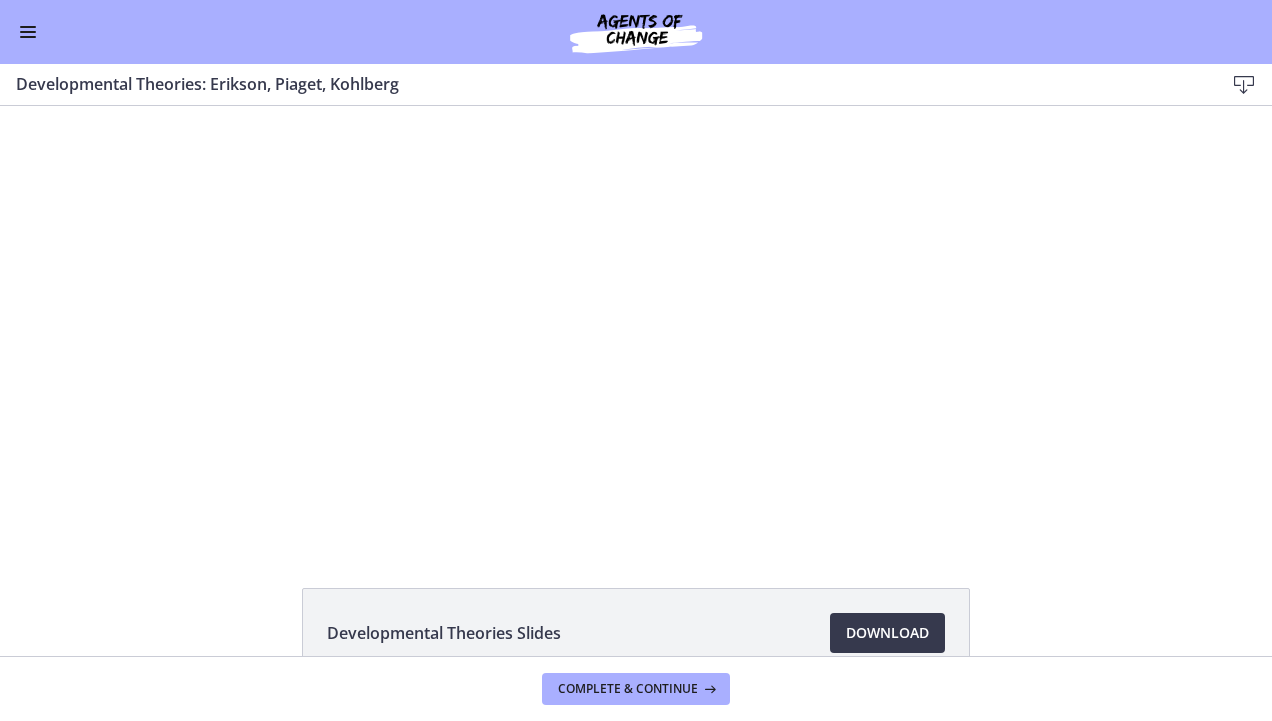 scroll, scrollTop: 0, scrollLeft: 0, axis: both 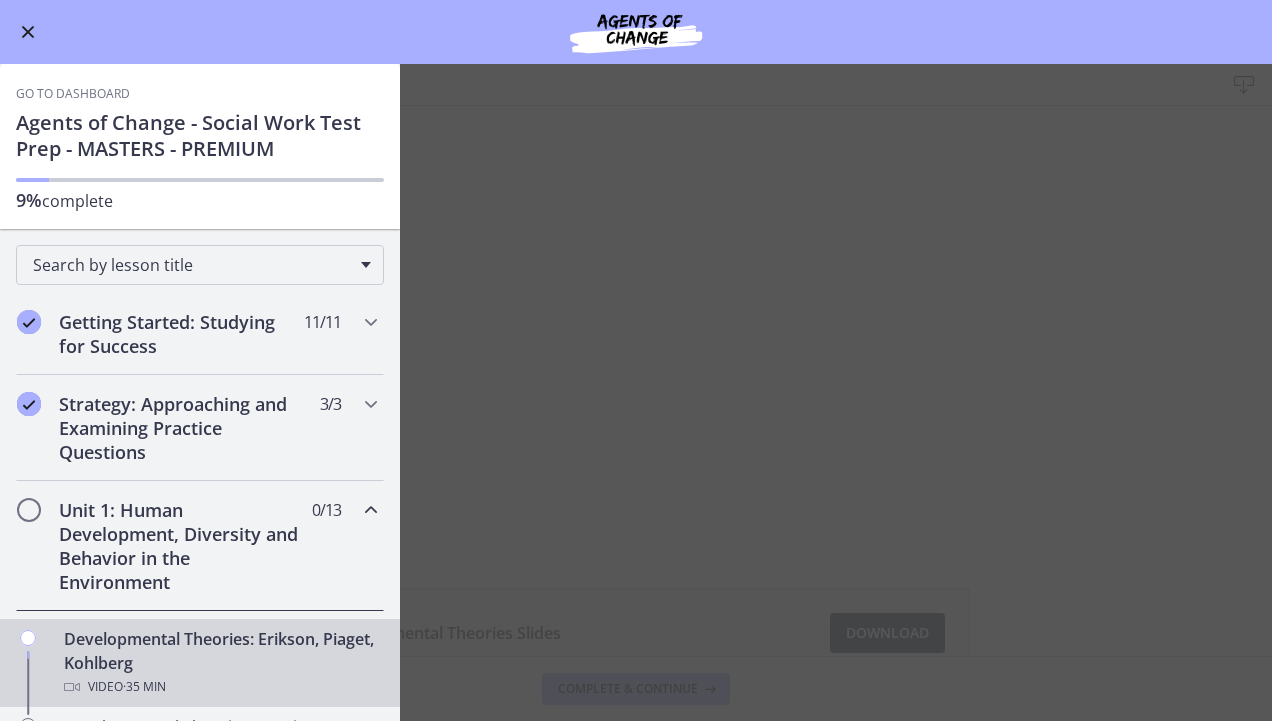 click on "Developmental Theories: Erikson, Piaget, Kohlberg
Download
Enable fullscreen
Developmental Theories Slides
Download
Opens in a new window
Complete & continue" at bounding box center [636, 392] 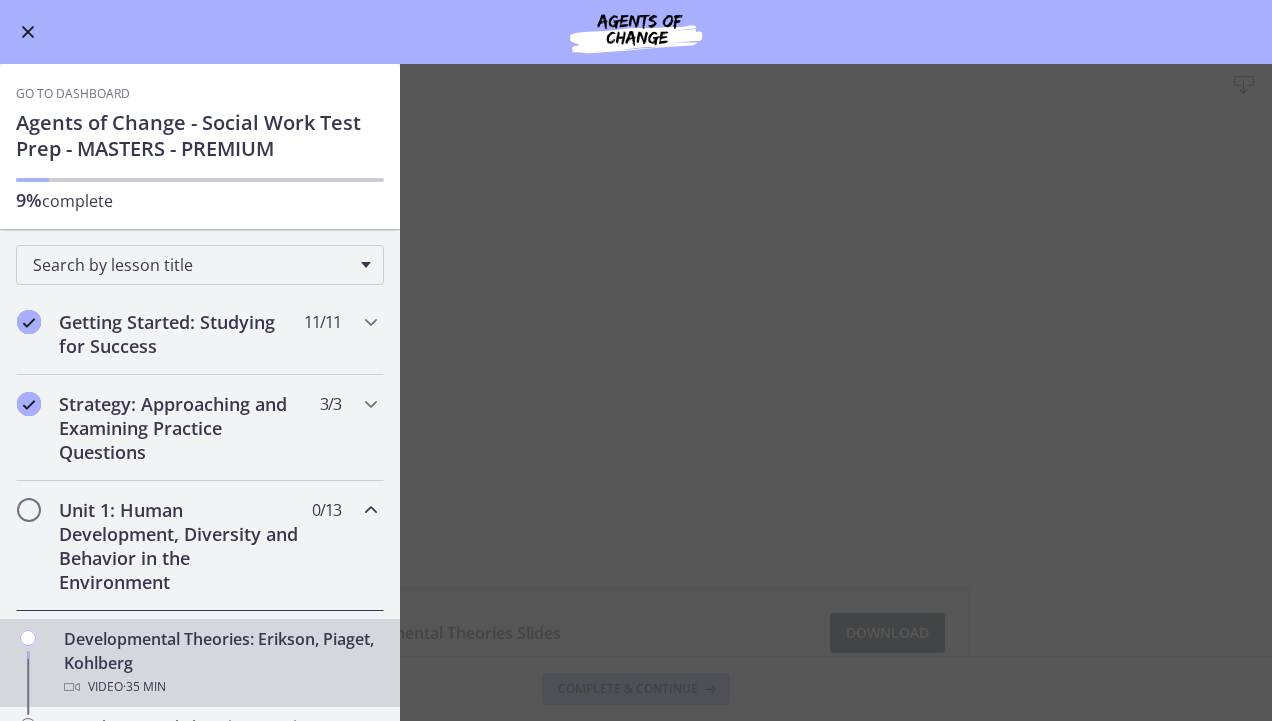 click on "Developmental Theories: Erikson, Piaget, Kohlberg
Download
Enable fullscreen
Developmental Theories Slides
Download
Opens in a new window
Complete & continue" at bounding box center (636, 392) 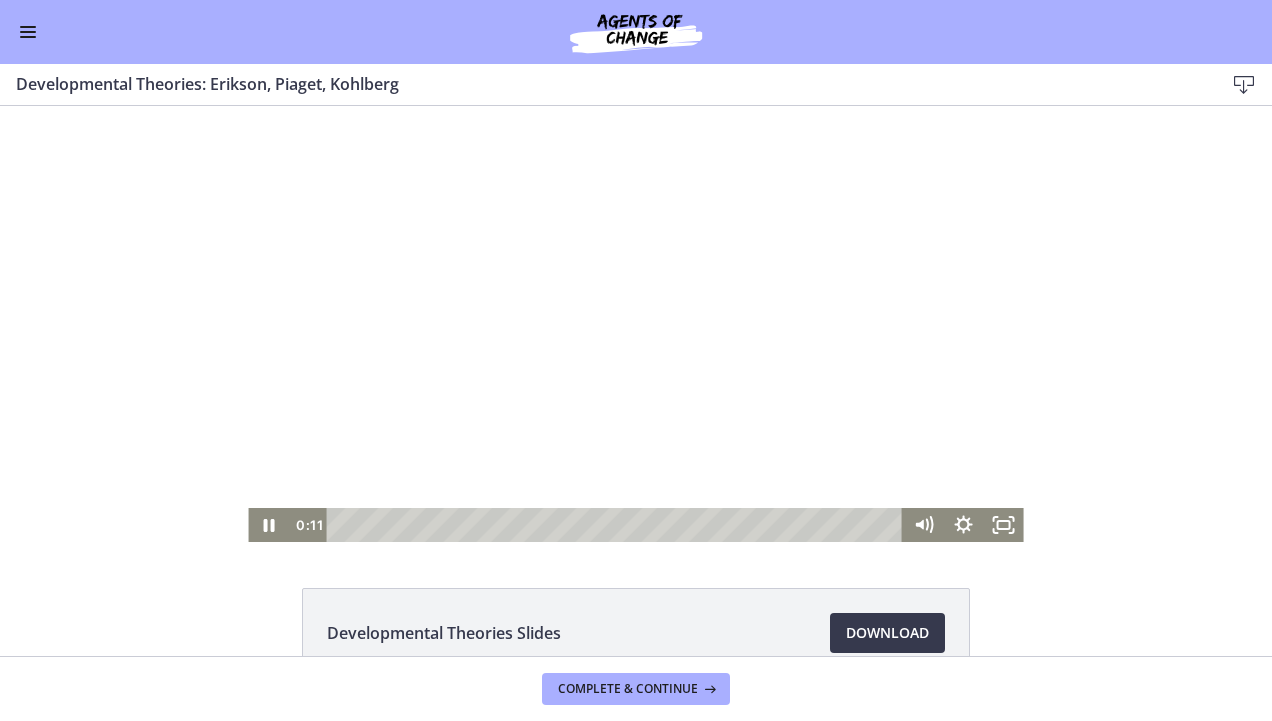 click at bounding box center [635, 324] 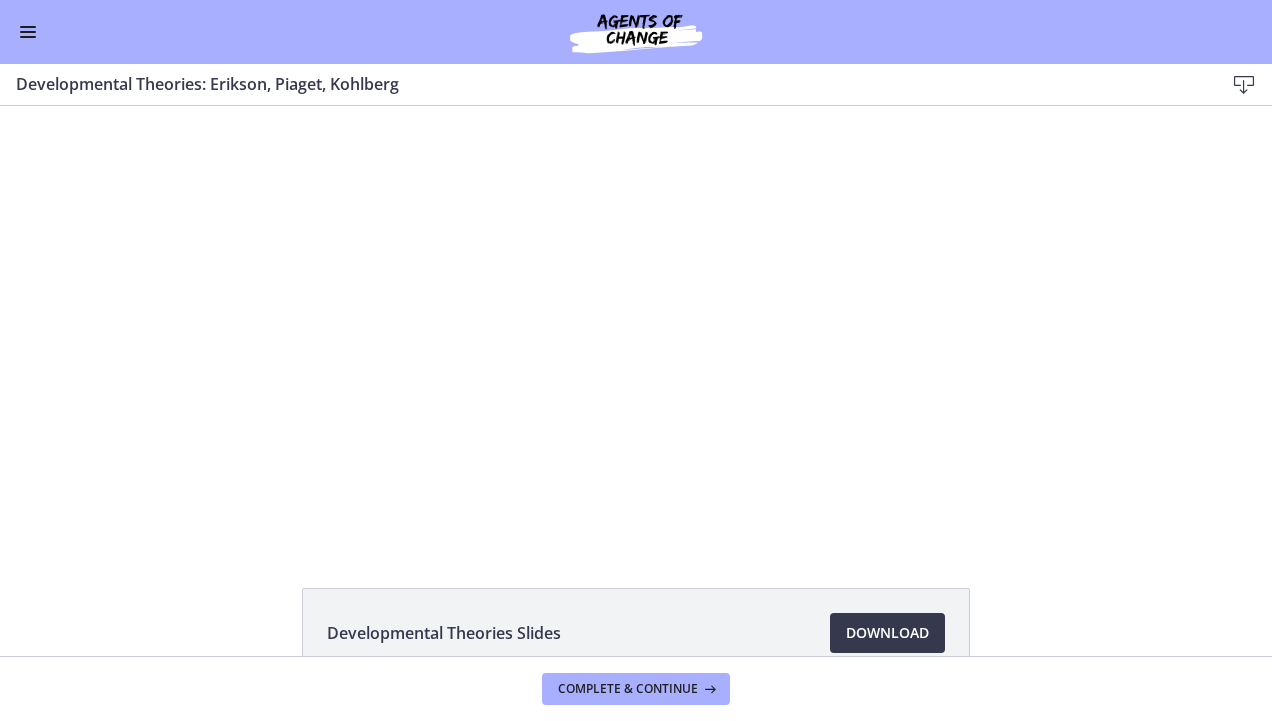 click on "Go to Dashboard" at bounding box center (636, 32) 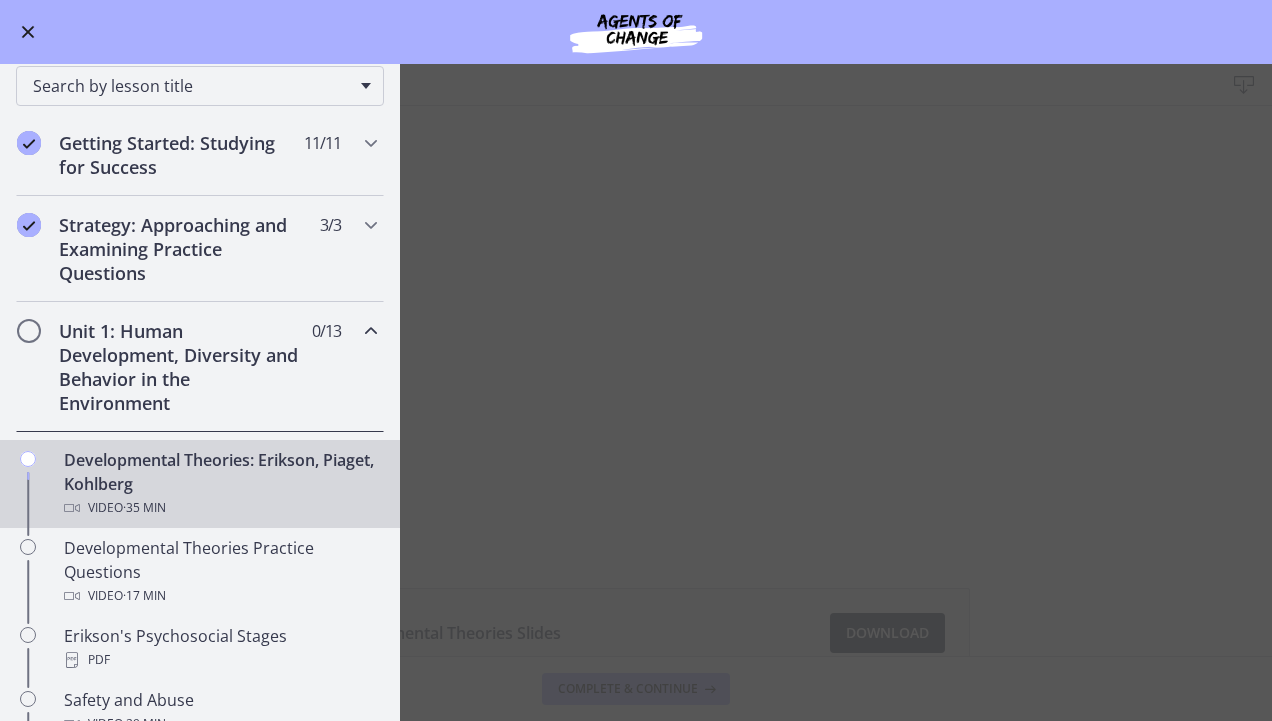 scroll, scrollTop: 182, scrollLeft: 0, axis: vertical 